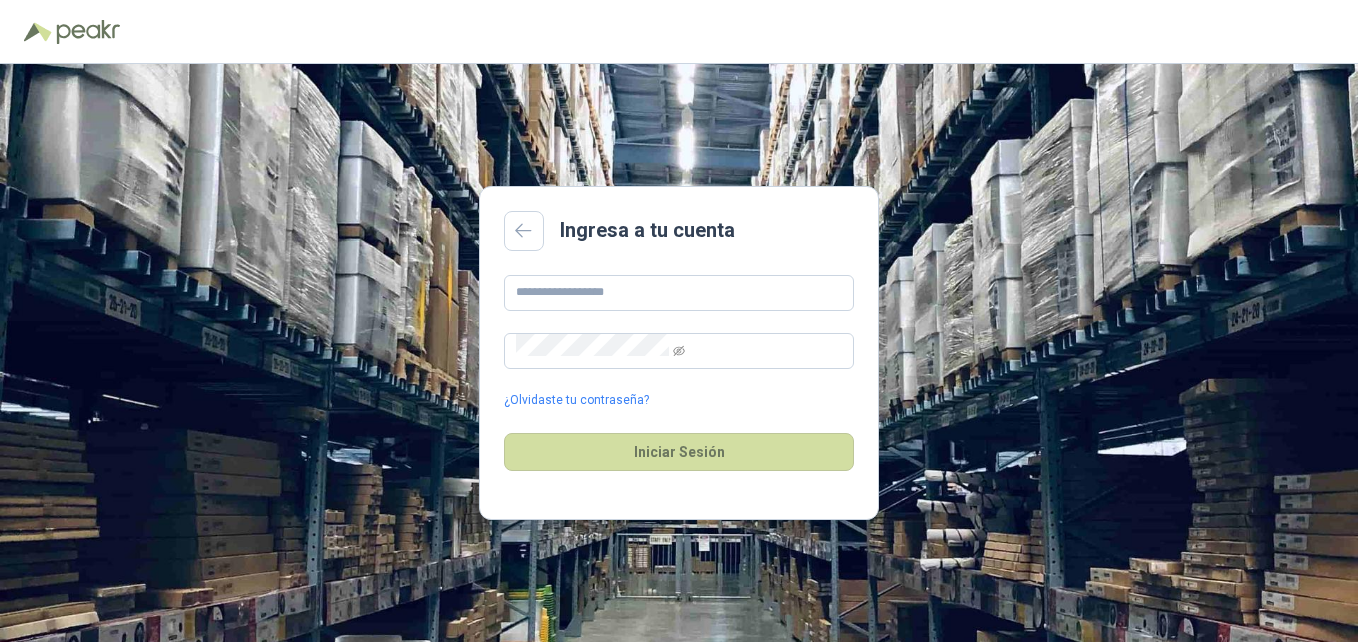 scroll, scrollTop: 0, scrollLeft: 0, axis: both 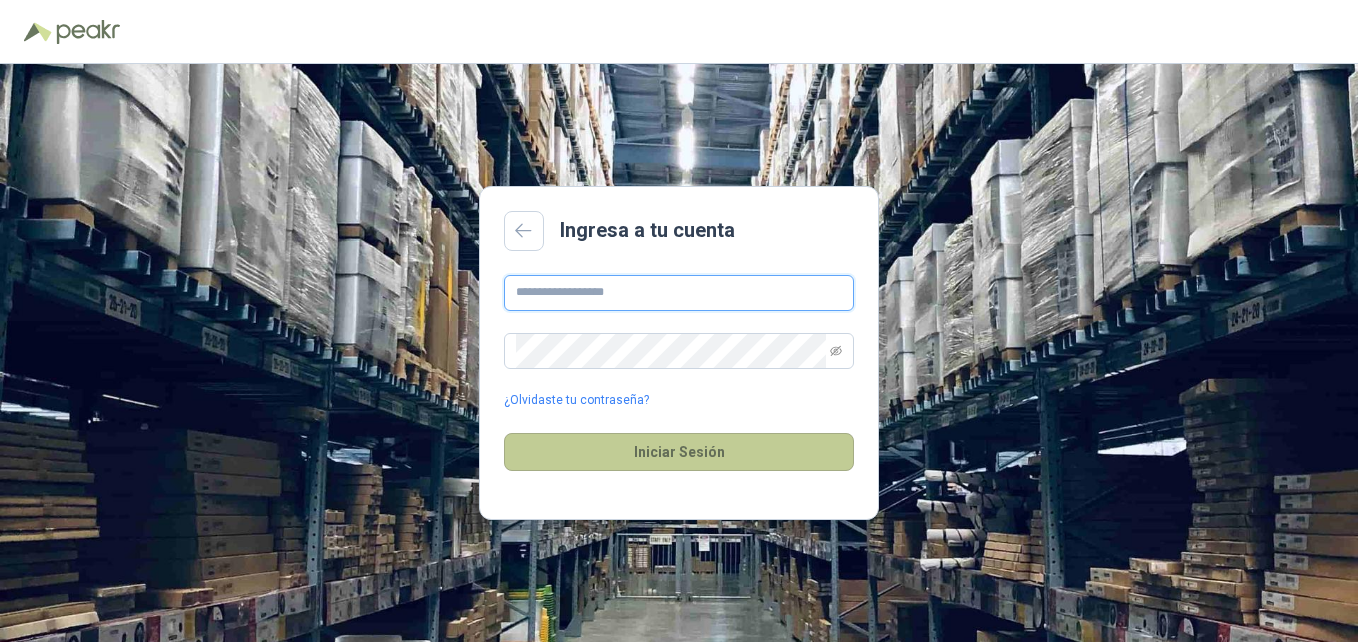 type on "**********" 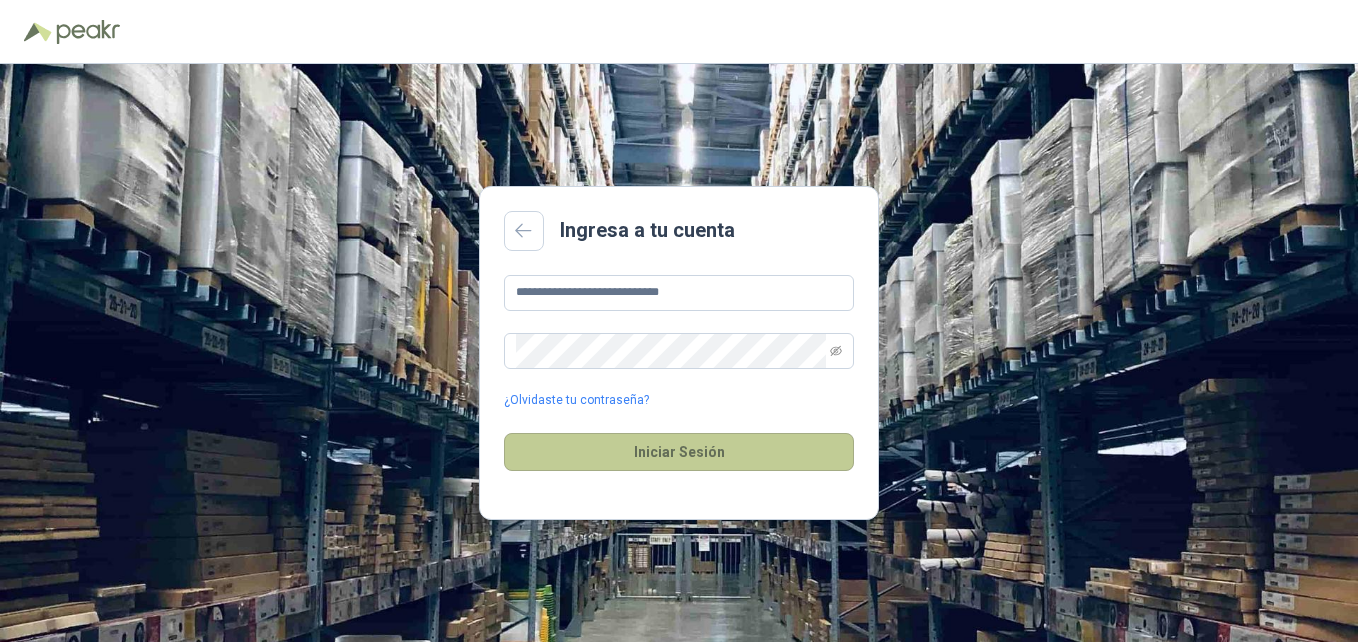 click on "Iniciar Sesión" at bounding box center (679, 452) 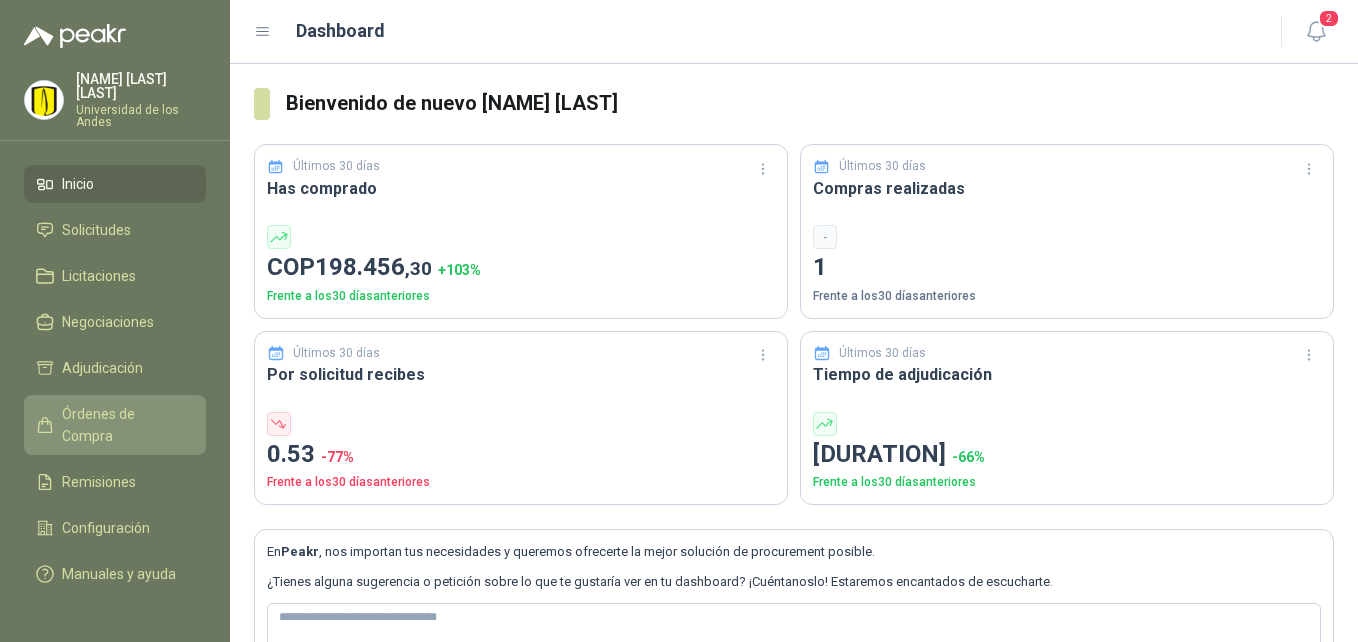 click on "Órdenes de Compra" at bounding box center (124, 425) 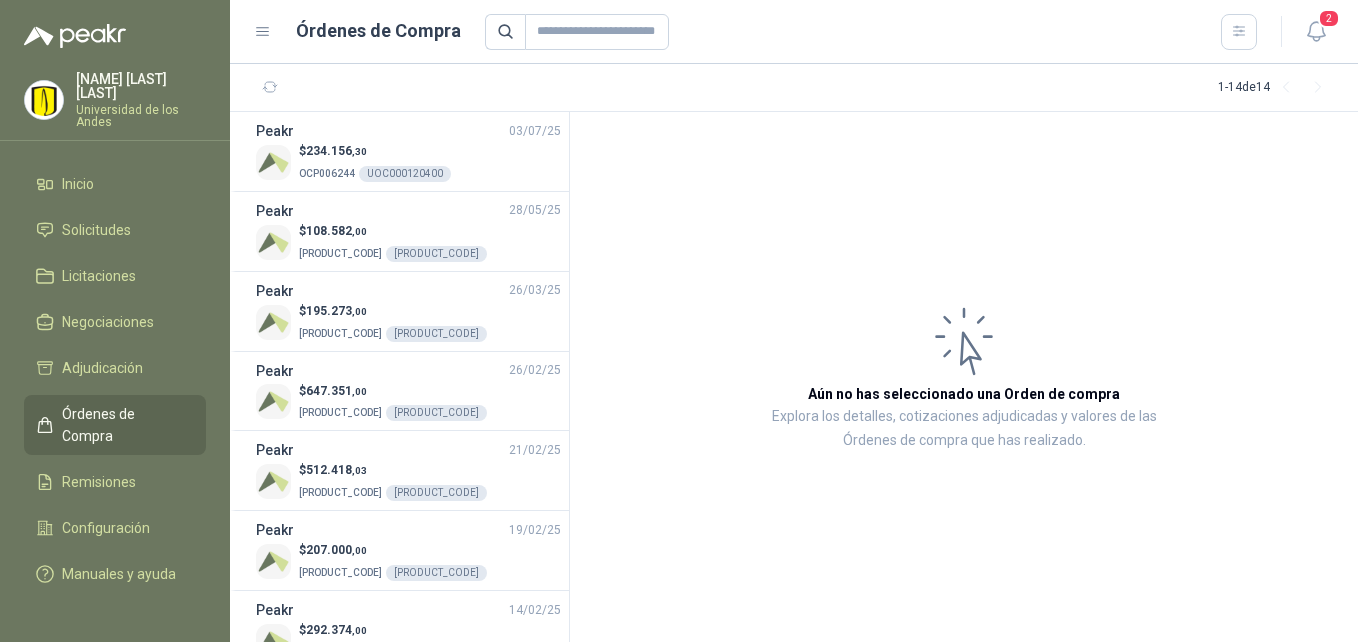 click on "Inicio   Solicitudes   Licitaciones   Negociaciones   Adjudicación   Órdenes de Compra   Remisiones   Configuración   Manuales y ayuda" at bounding box center [115, 383] 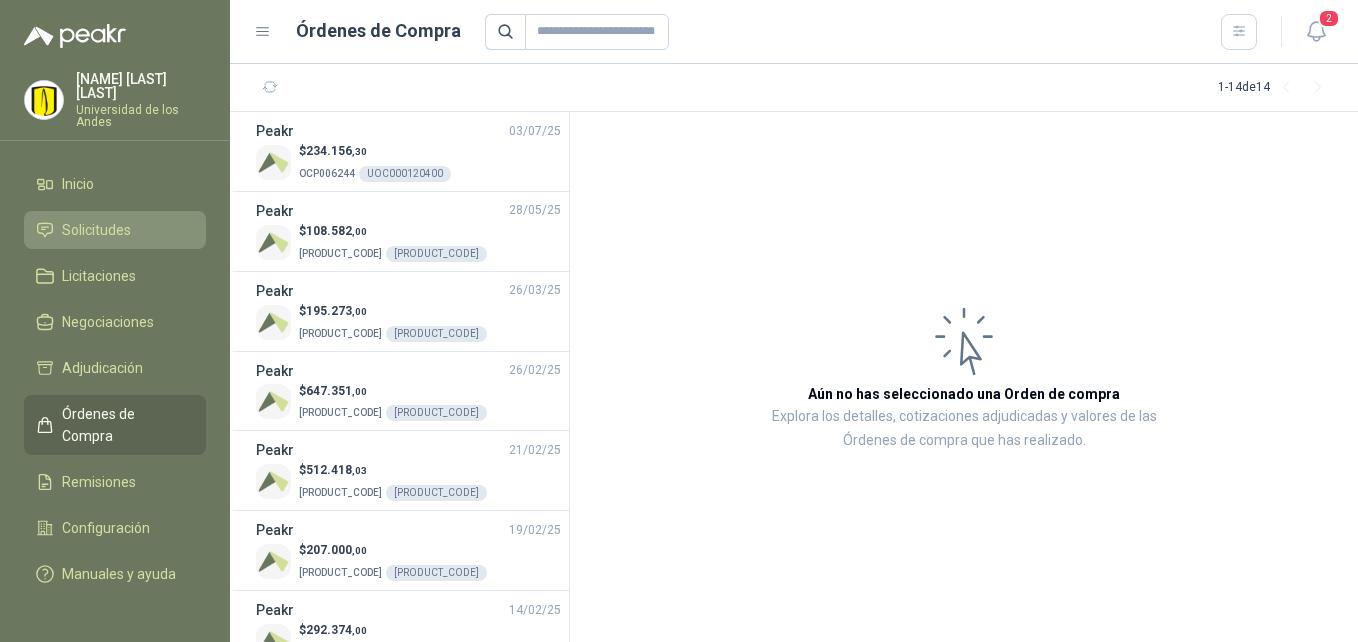 click on "Solicitudes" at bounding box center (96, 230) 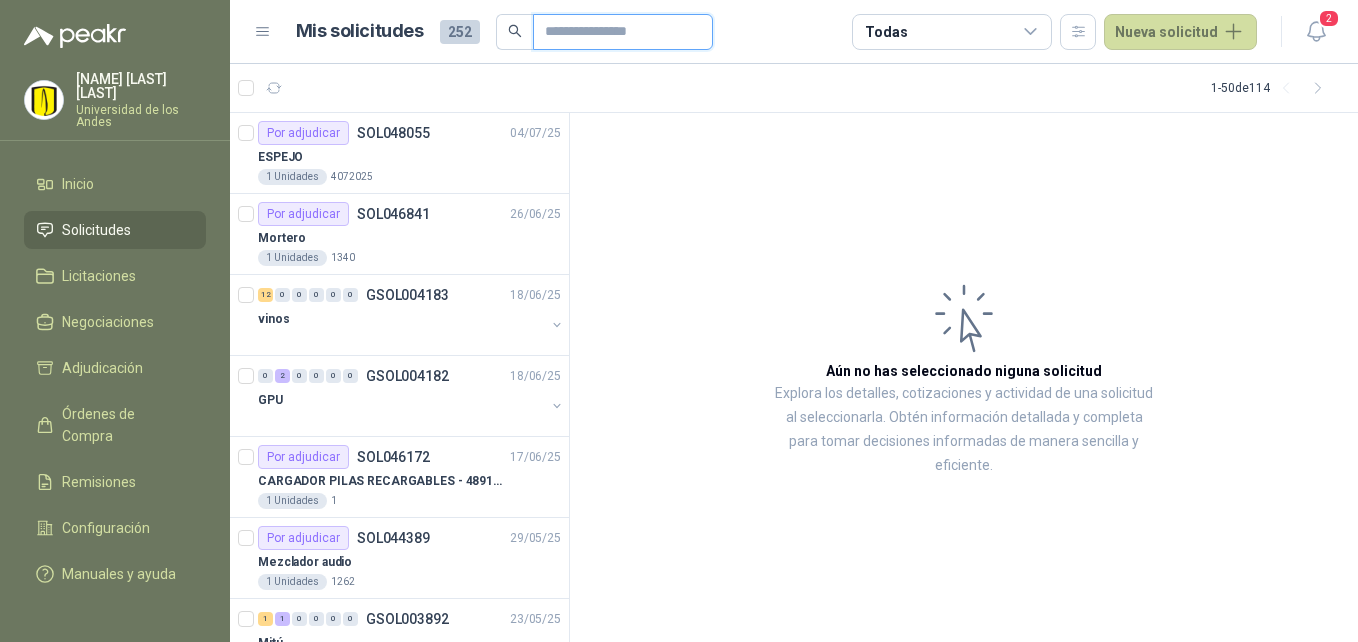 click at bounding box center (615, 32) 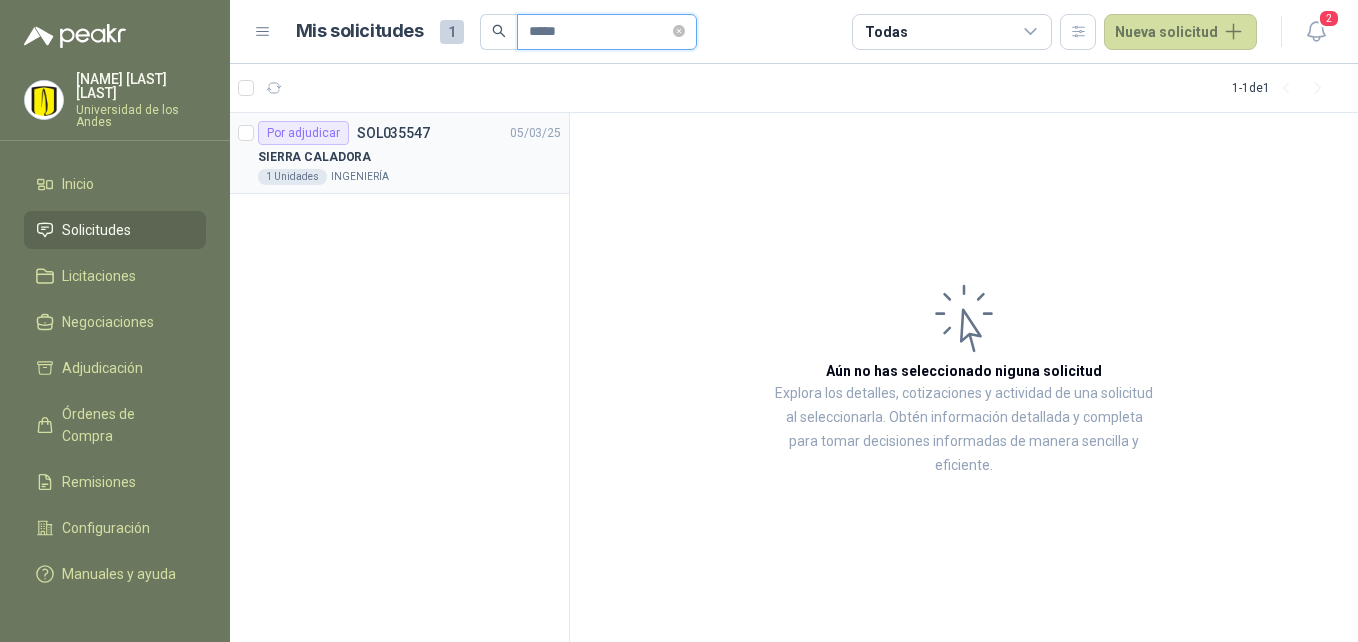 type on "*****" 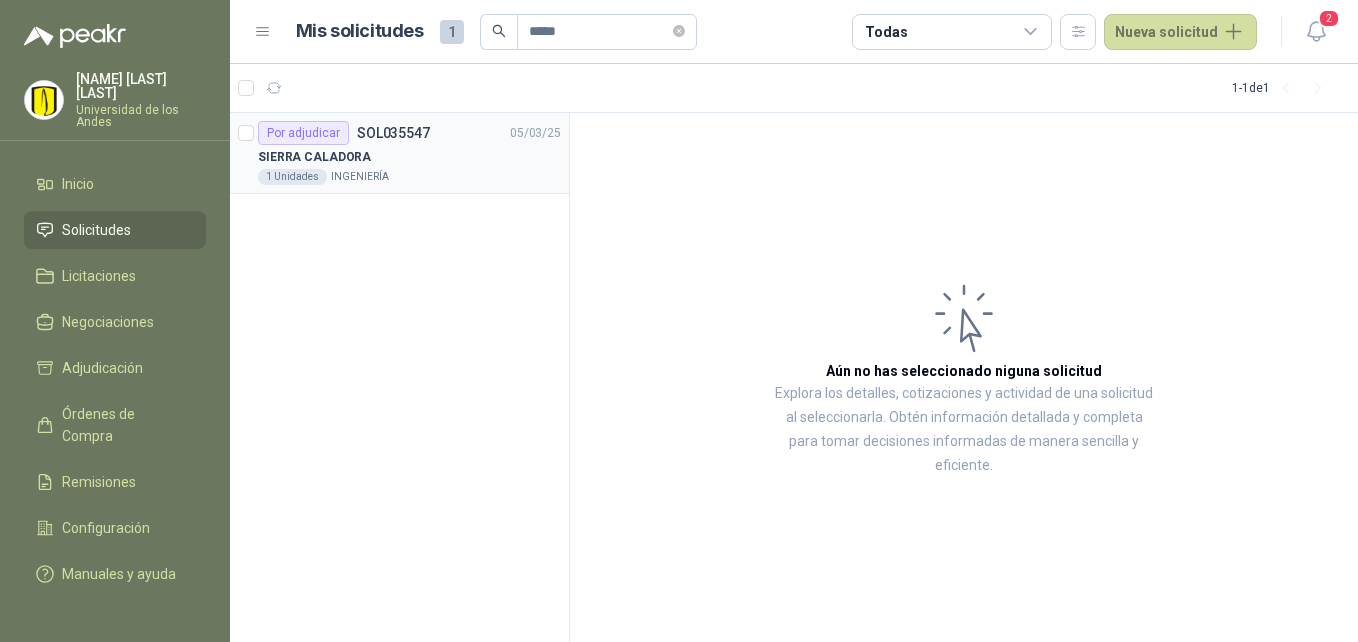 click on "Por adjudicar [PRODUCT_CODE] [DATE] SIERRA CALADORA 1 Unidades INGENIERÍA" at bounding box center (399, 153) 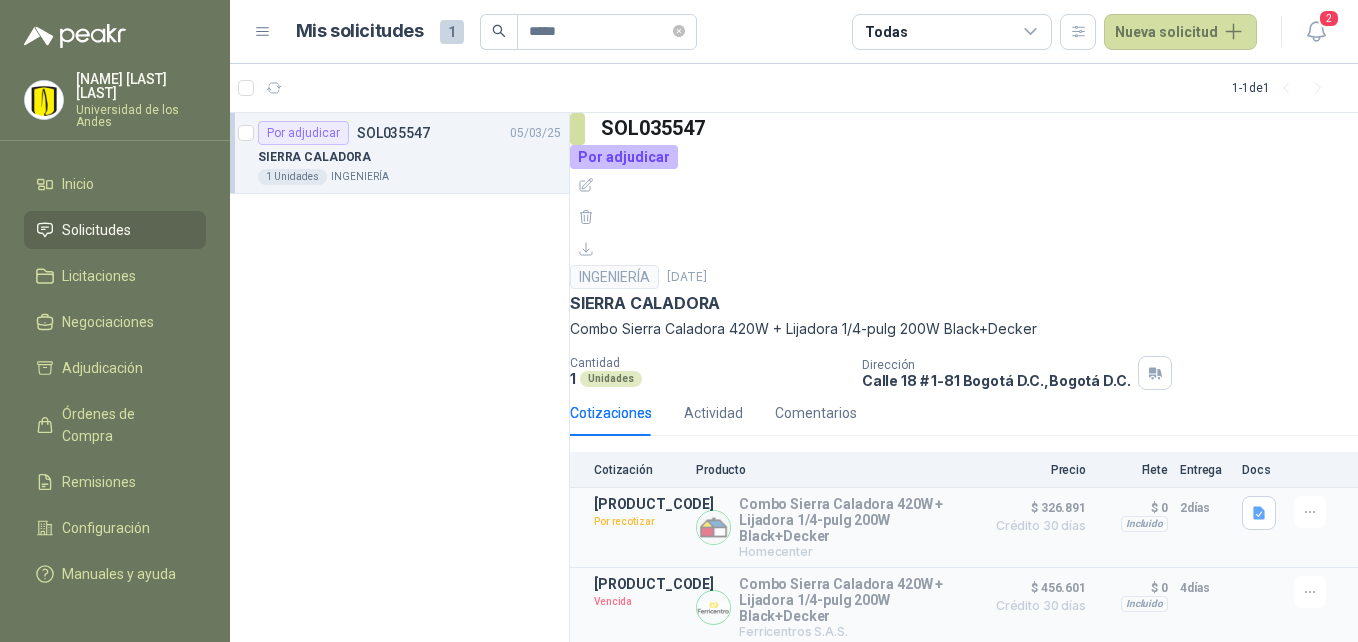 scroll, scrollTop: 1, scrollLeft: 0, axis: vertical 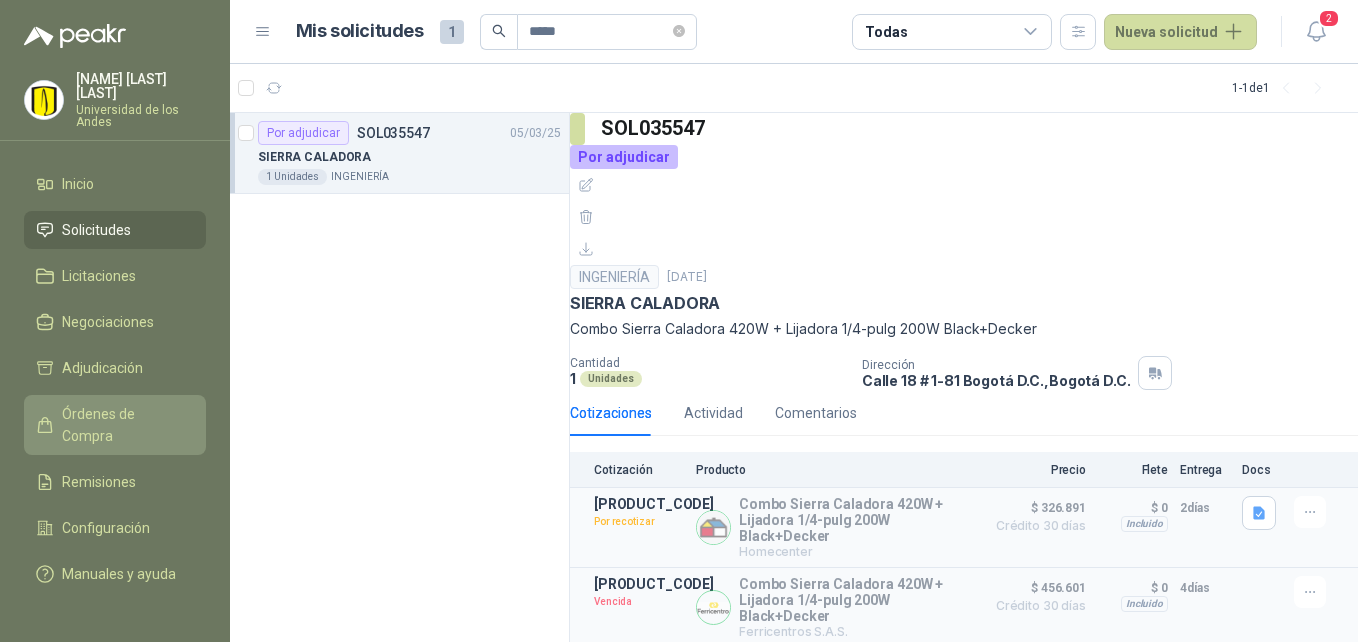 click on "Órdenes de Compra" at bounding box center (124, 425) 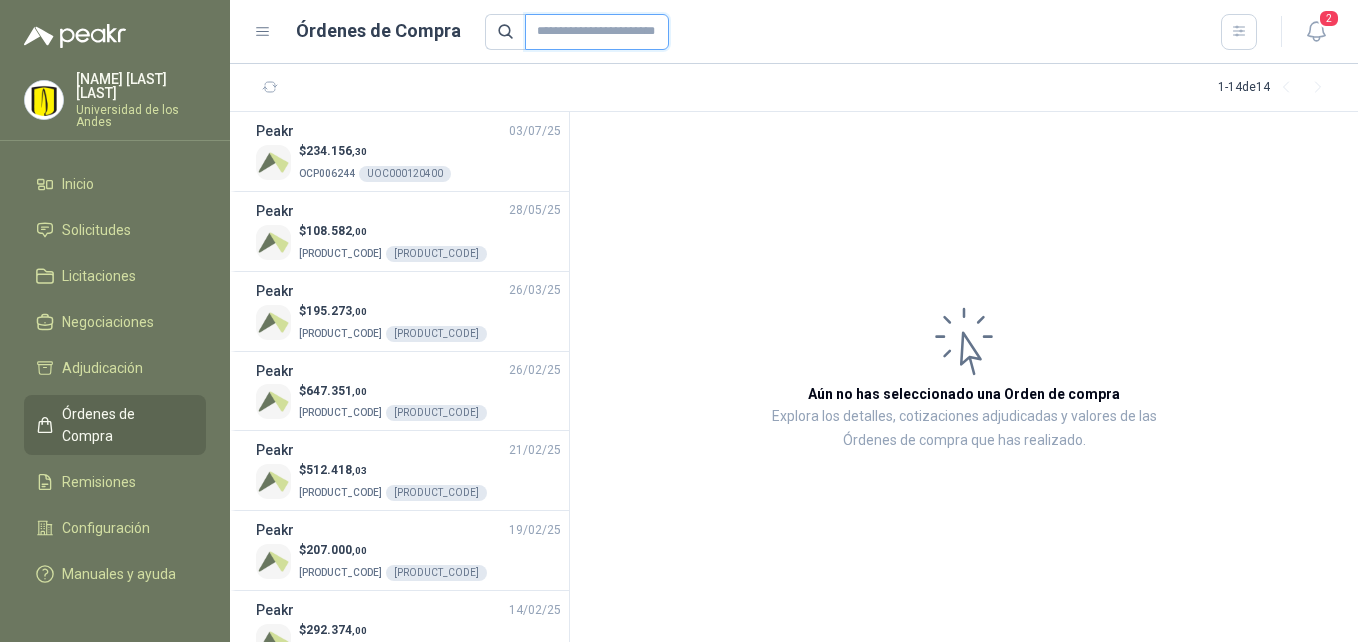 click at bounding box center (597, 32) 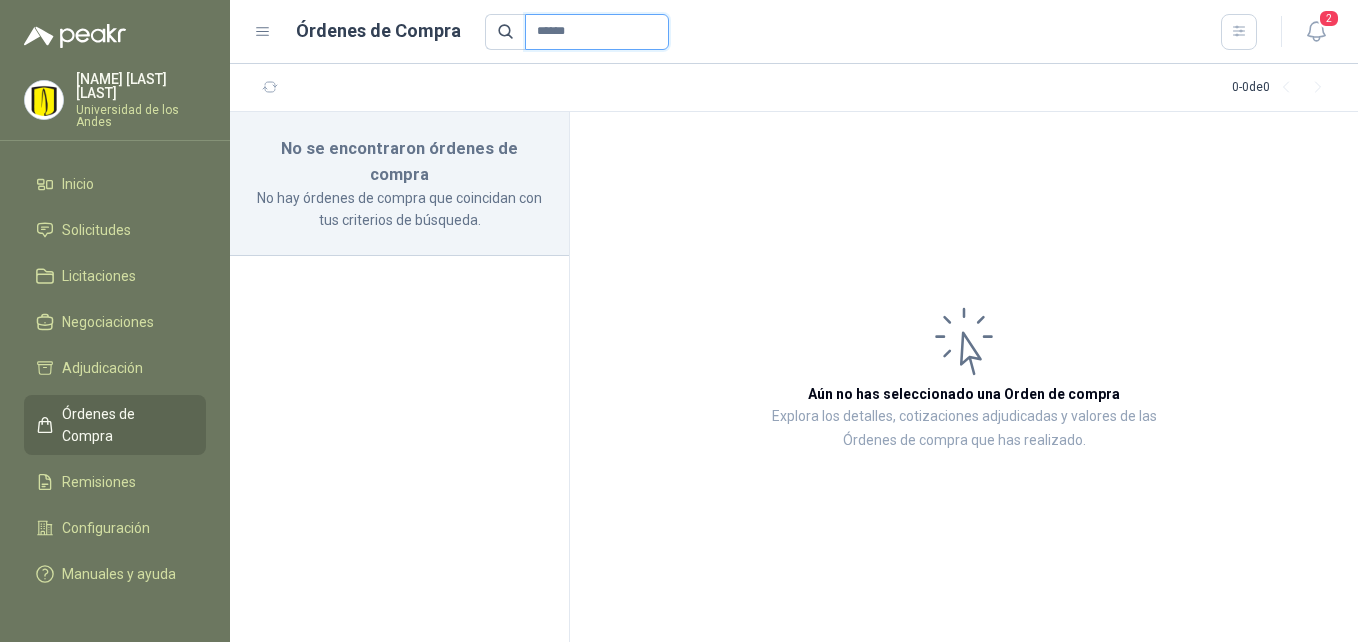 type on "******" 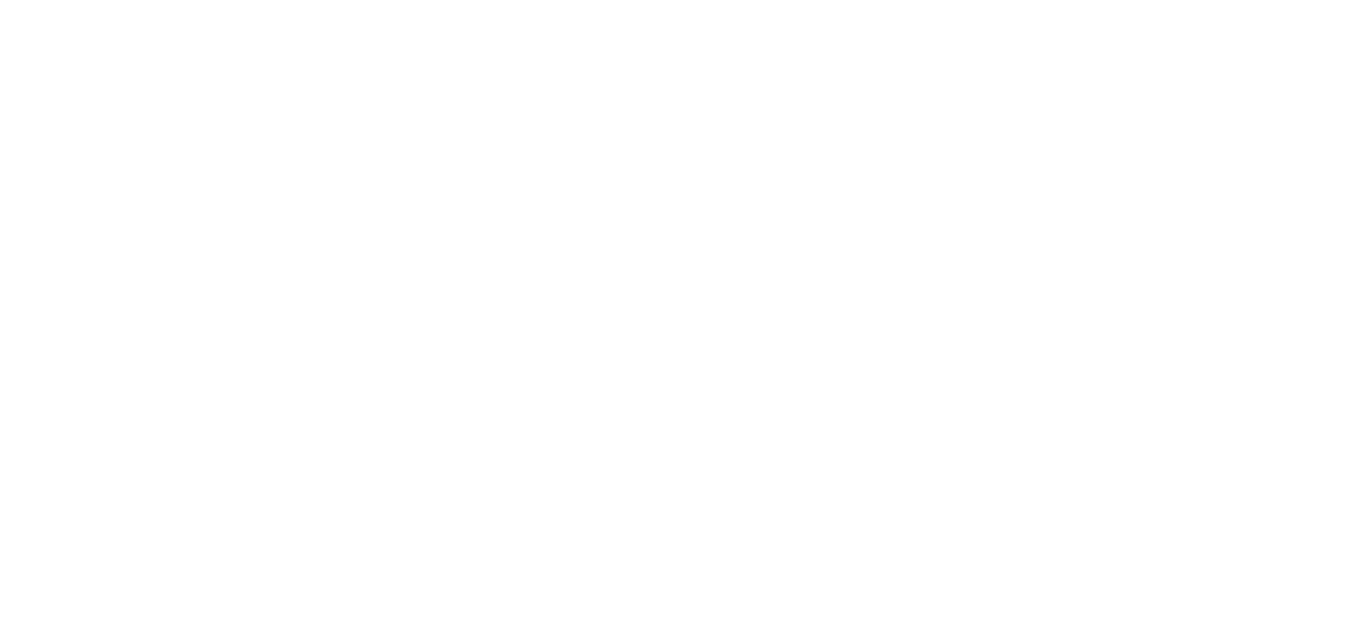 scroll, scrollTop: 0, scrollLeft: 0, axis: both 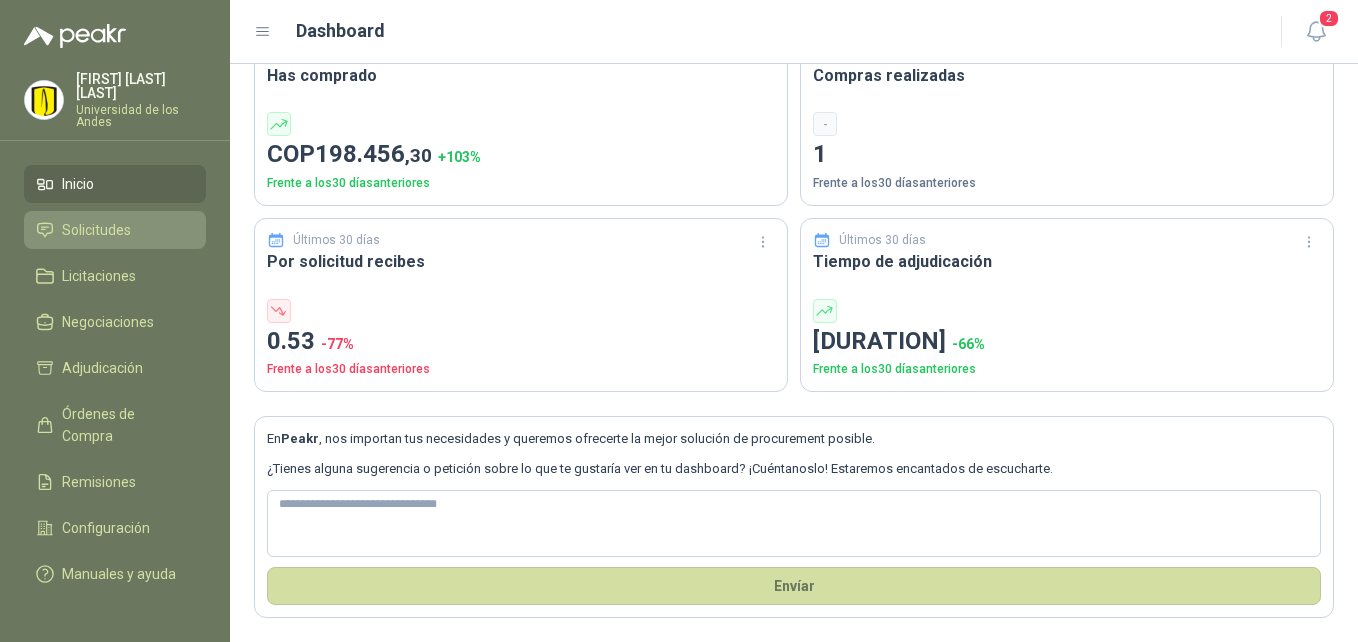 click on "Solicitudes" at bounding box center [96, 230] 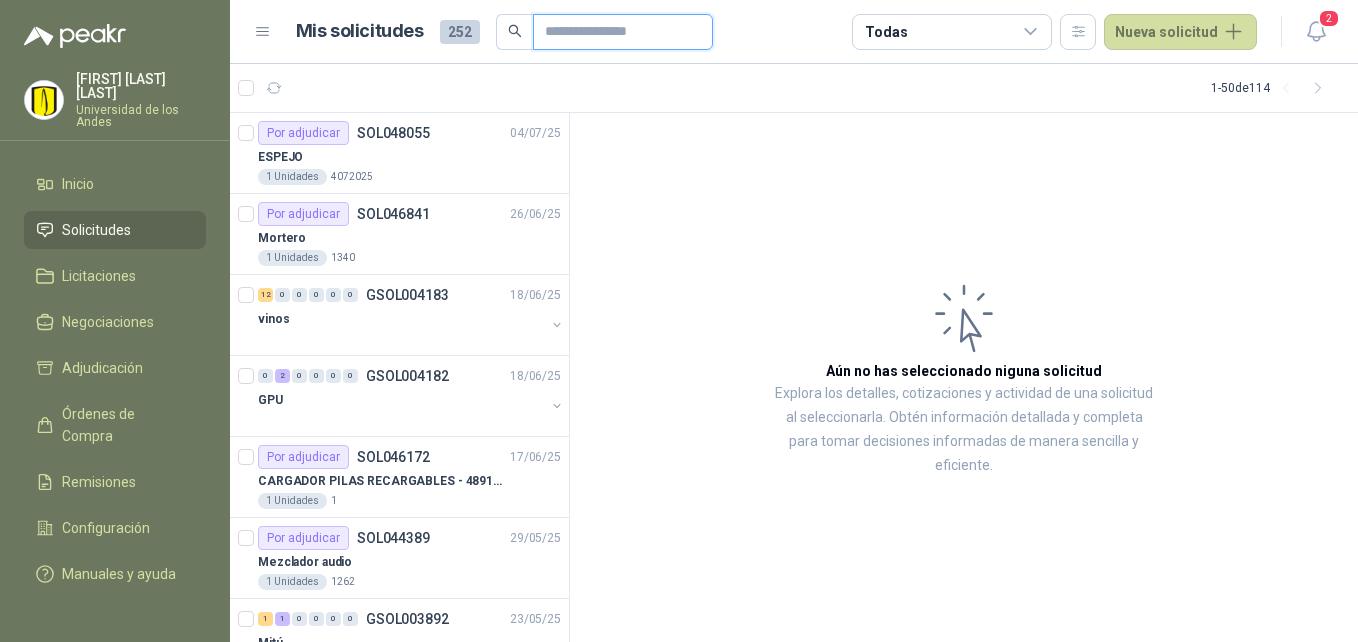 click at bounding box center (615, 32) 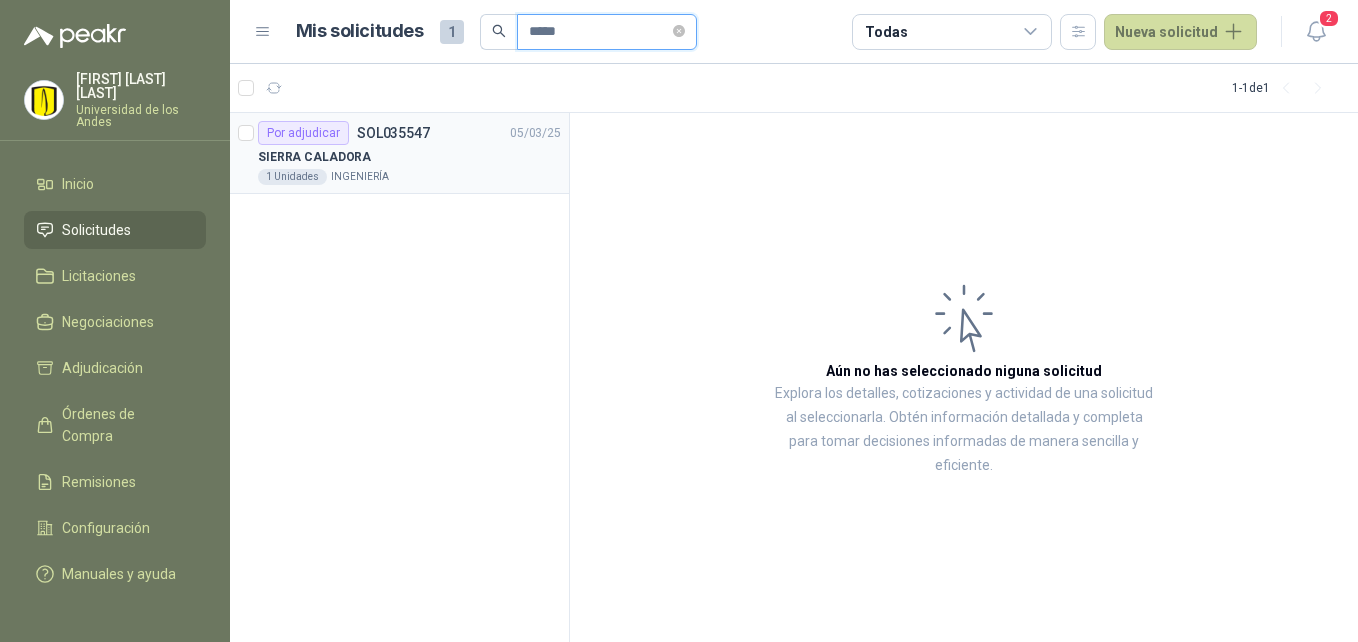 type on "*****" 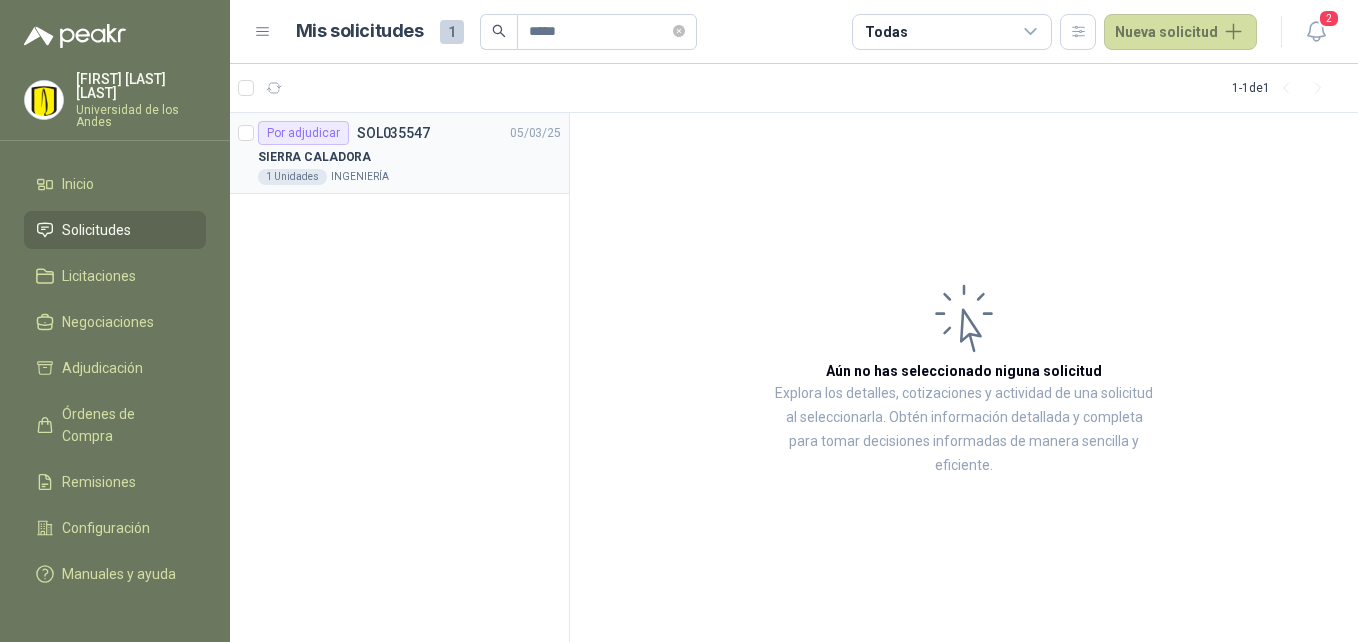 click on "1   Unidades INGENIERÍA" at bounding box center [409, 177] 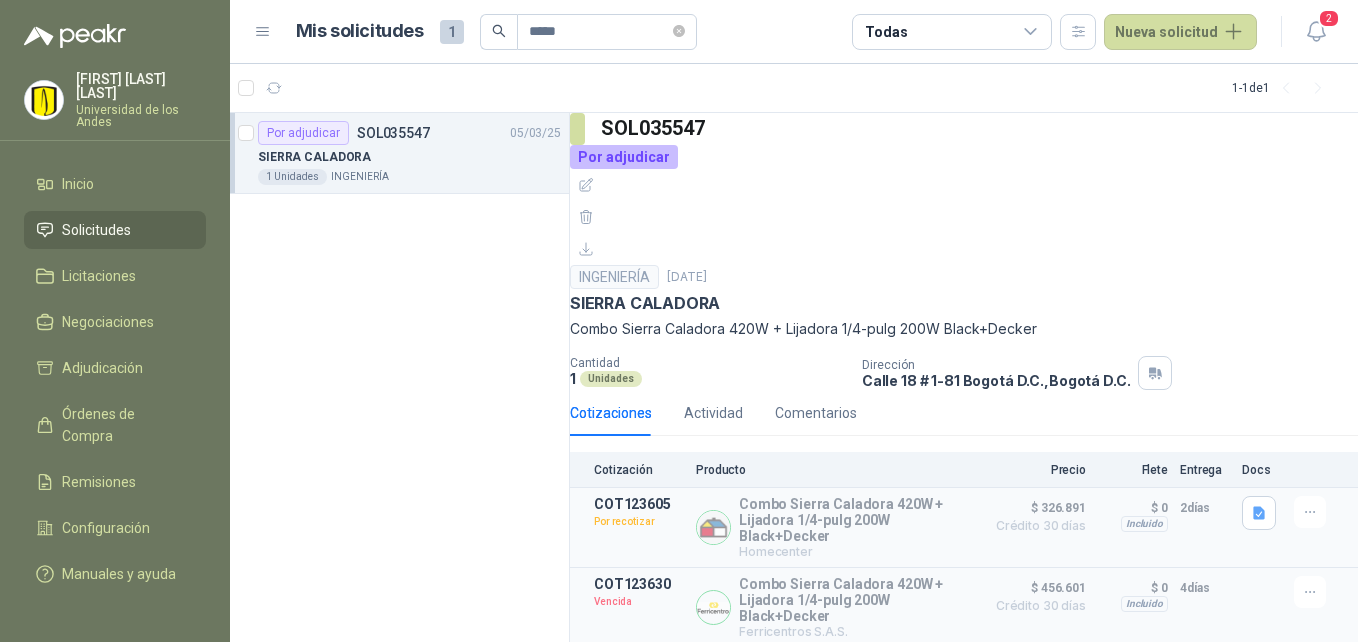 click on "Unidades" at bounding box center (611, 379) 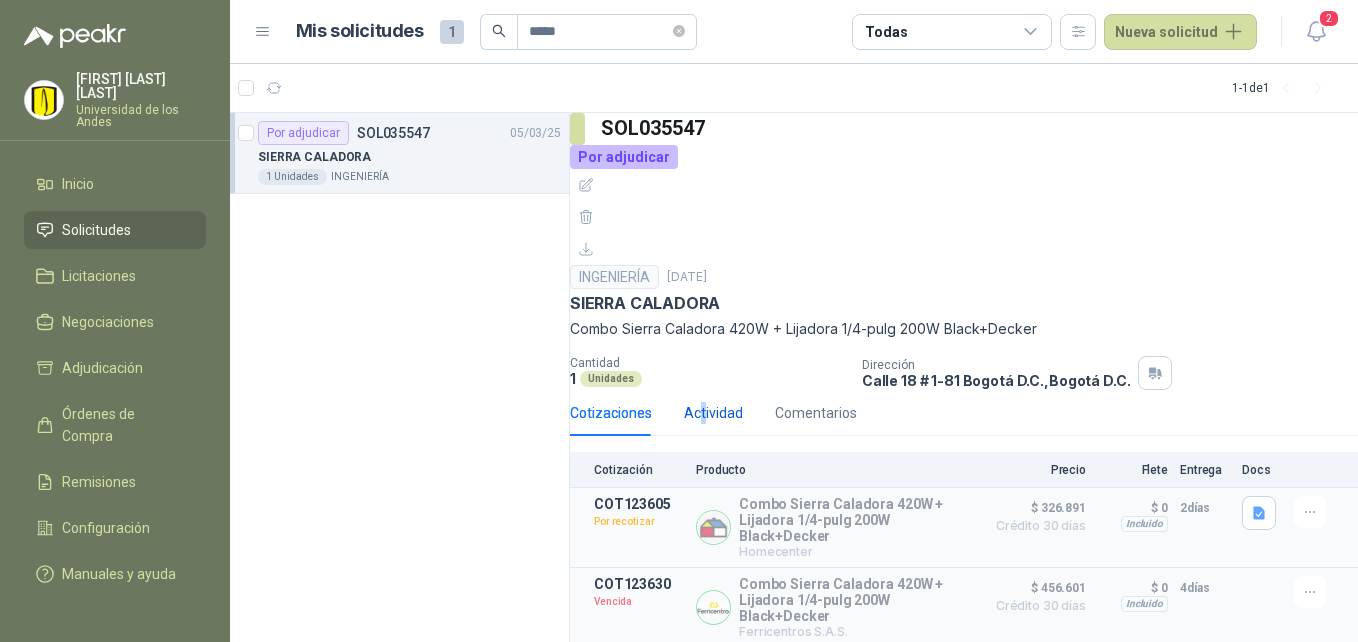 click on "Actividad" at bounding box center (713, 413) 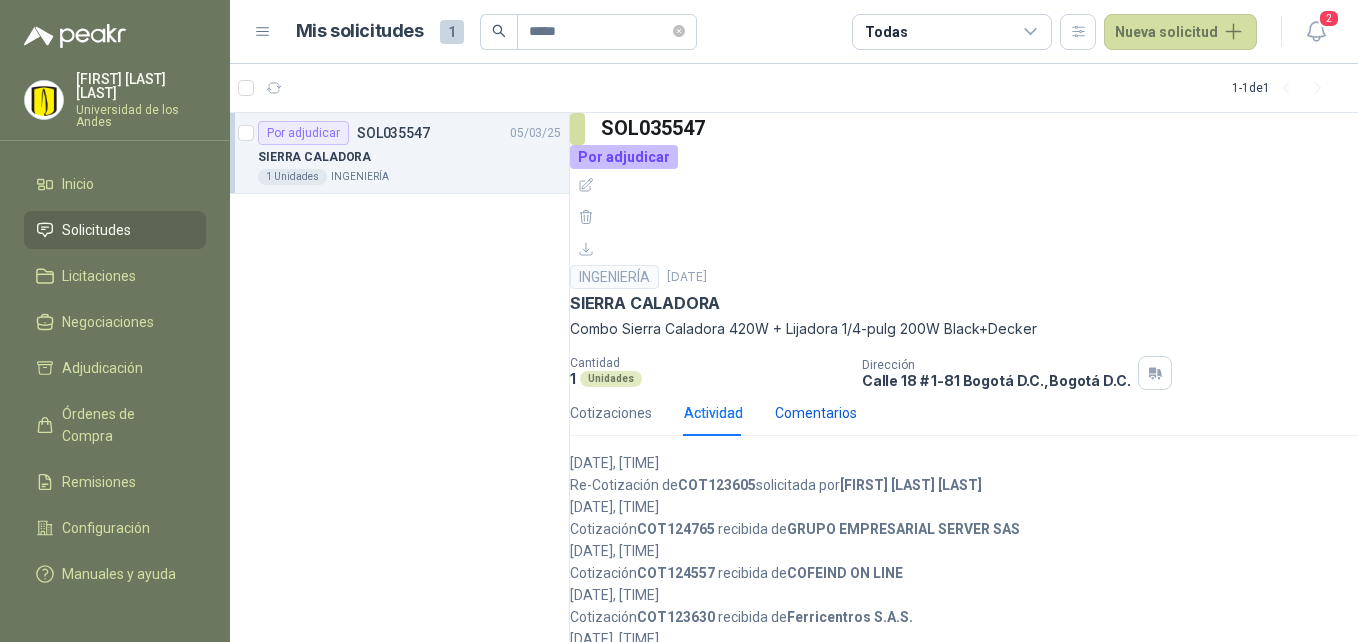 drag, startPoint x: 726, startPoint y: 330, endPoint x: 824, endPoint y: 335, distance: 98.12747 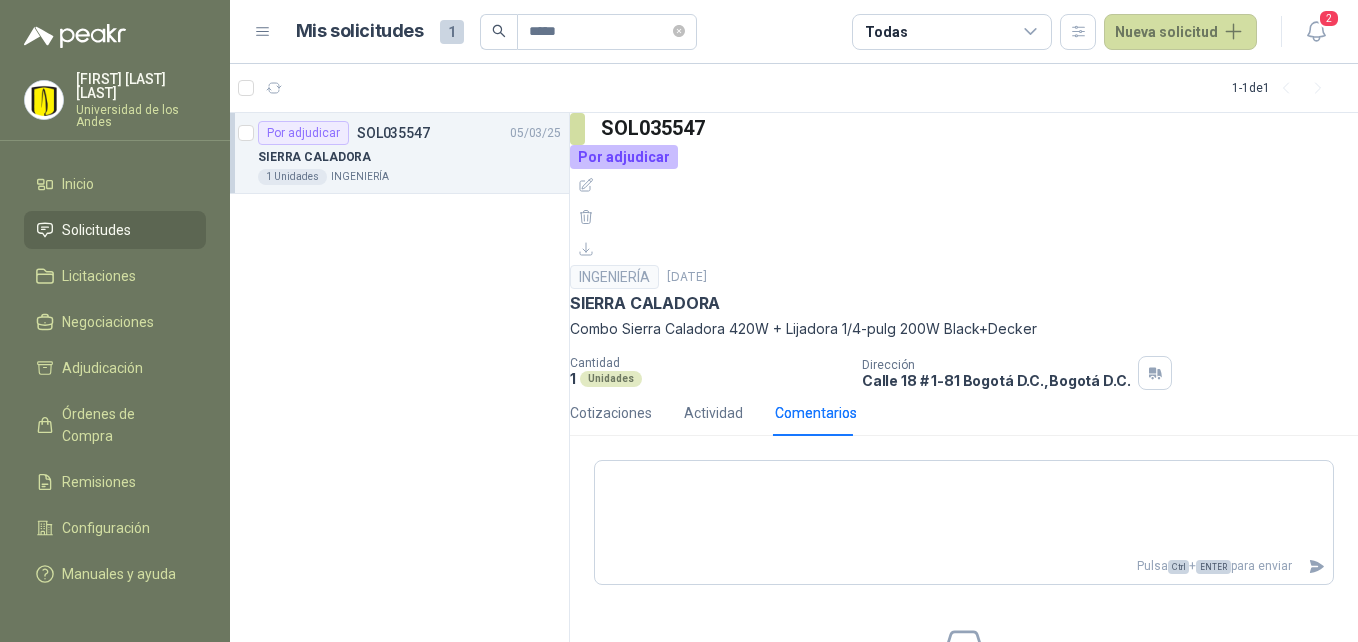 scroll, scrollTop: 85, scrollLeft: 0, axis: vertical 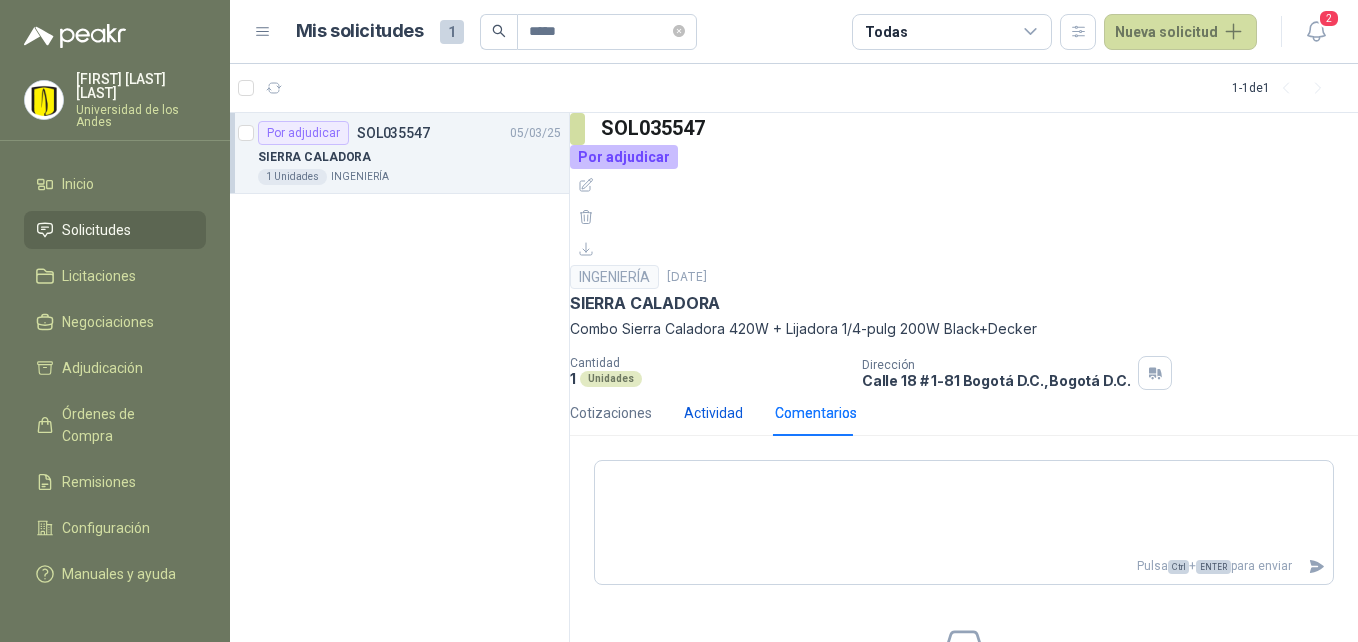 click on "Actividad" at bounding box center [713, 413] 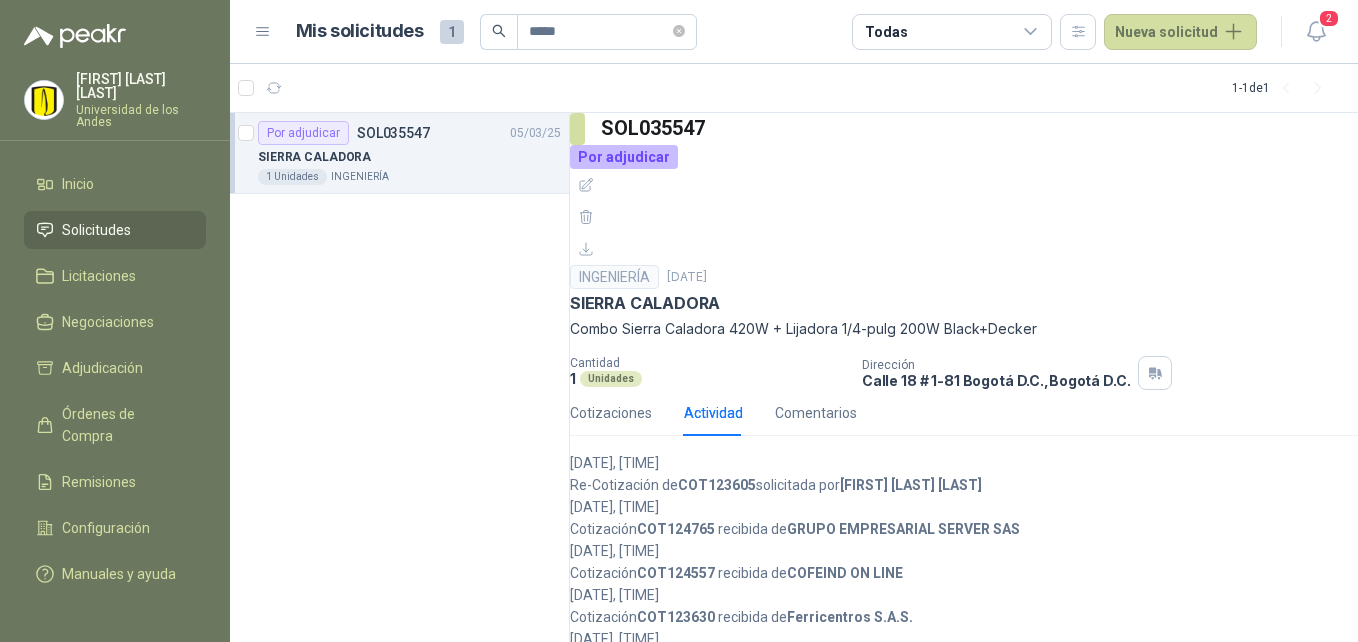 scroll, scrollTop: 0, scrollLeft: 0, axis: both 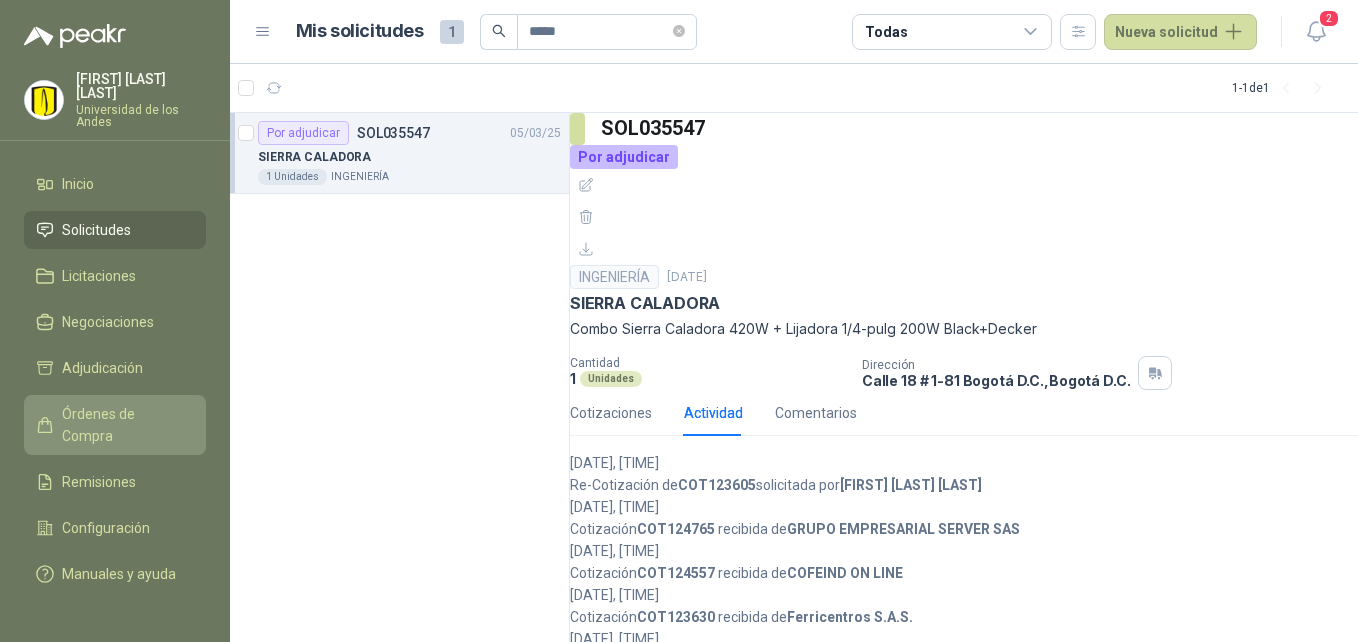 click on "Órdenes de Compra" at bounding box center (124, 425) 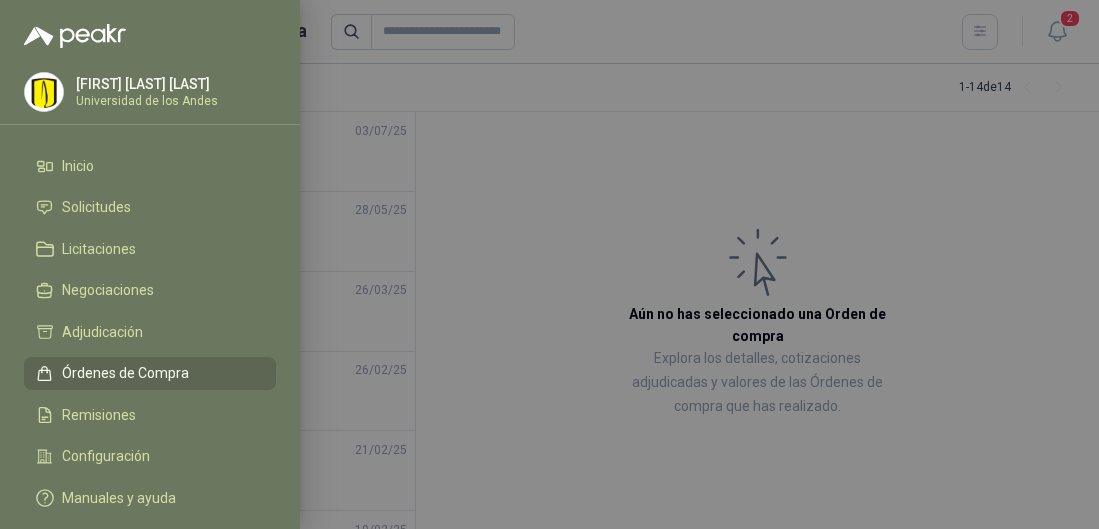 click at bounding box center [549, 264] 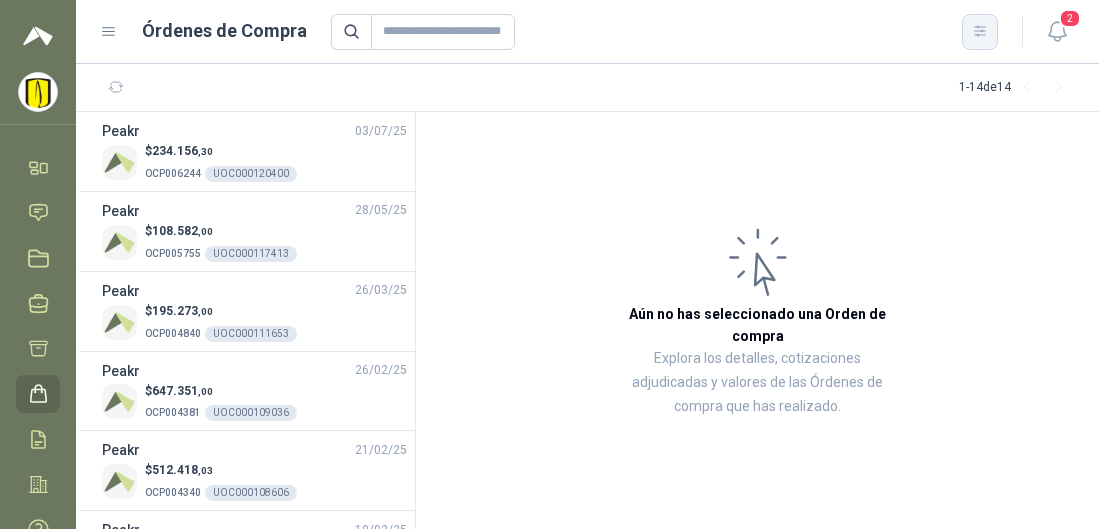 click at bounding box center (980, 31) 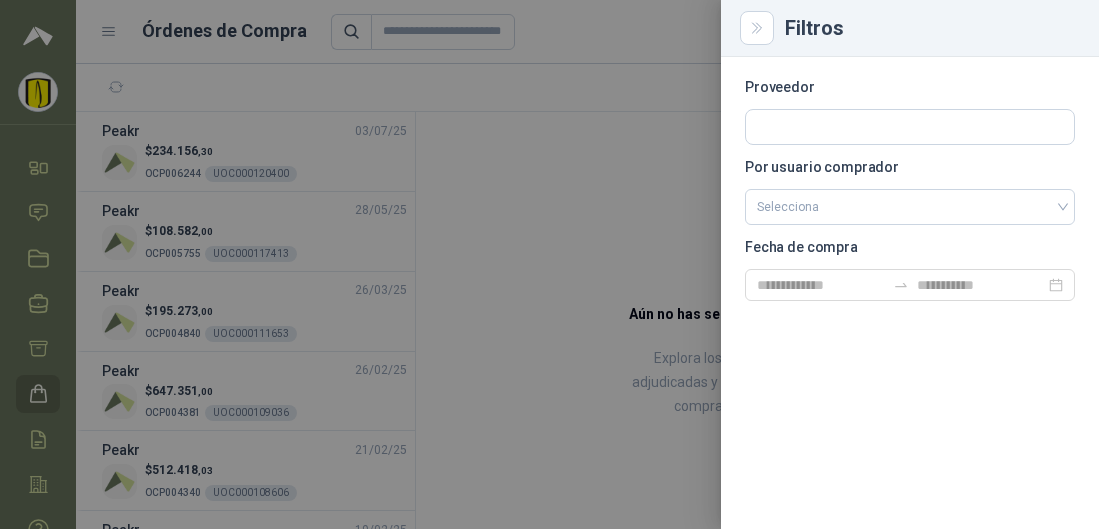 click at bounding box center (549, 264) 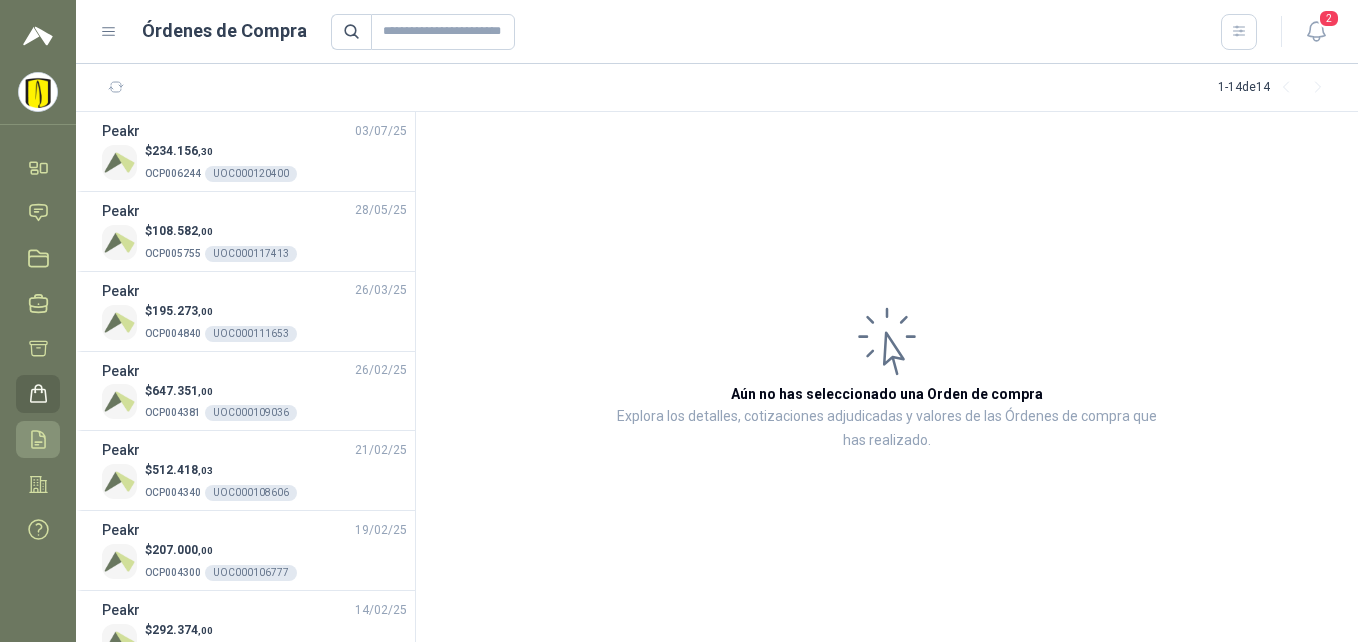 click on "Remisiones" at bounding box center (38, 439) 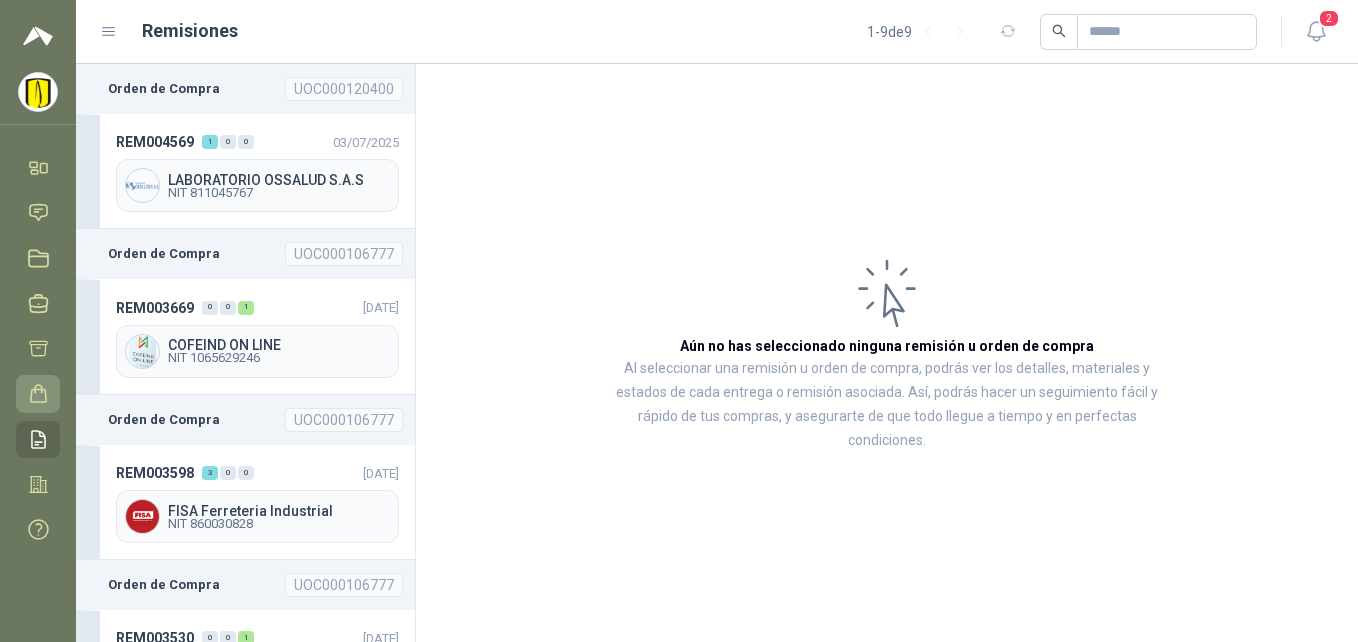 click at bounding box center (38, 393) 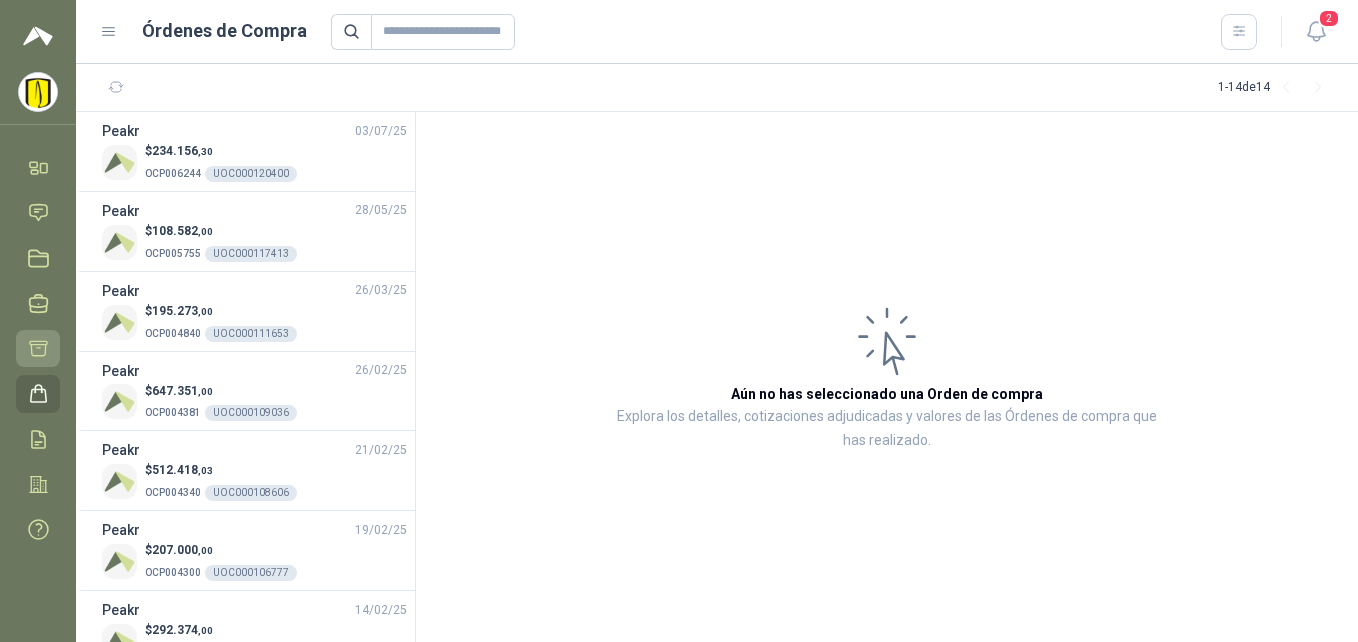 click at bounding box center [38, 348] 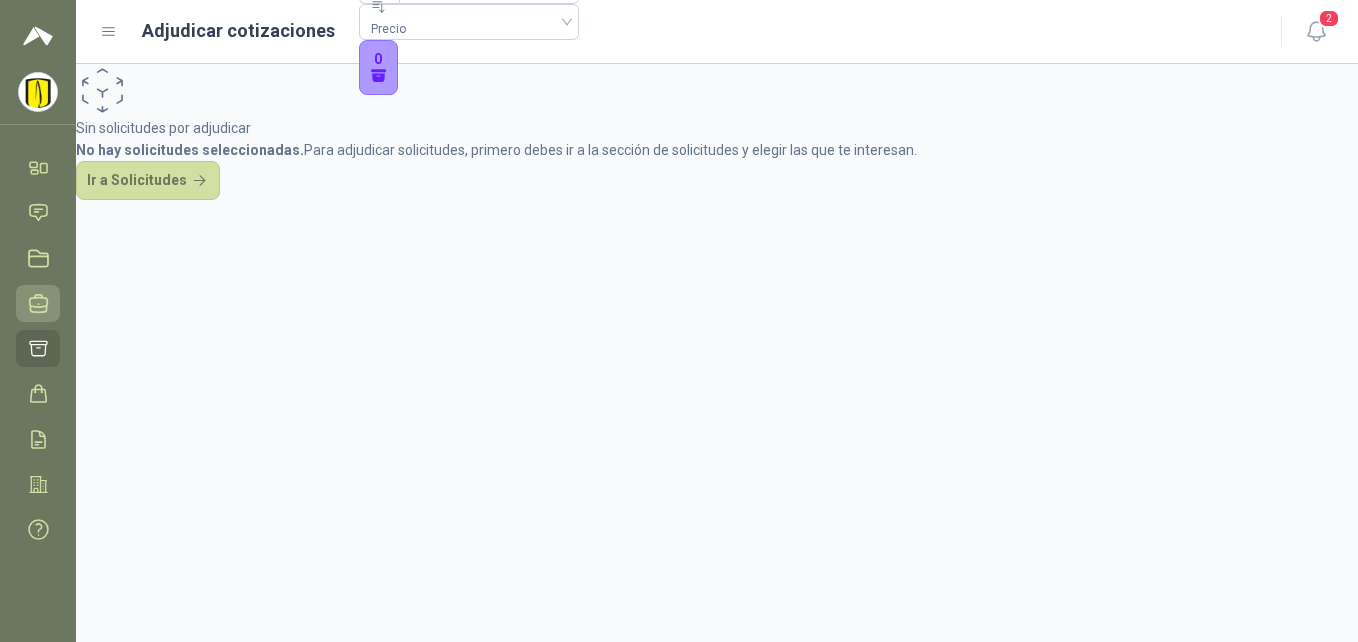click at bounding box center [38, 303] 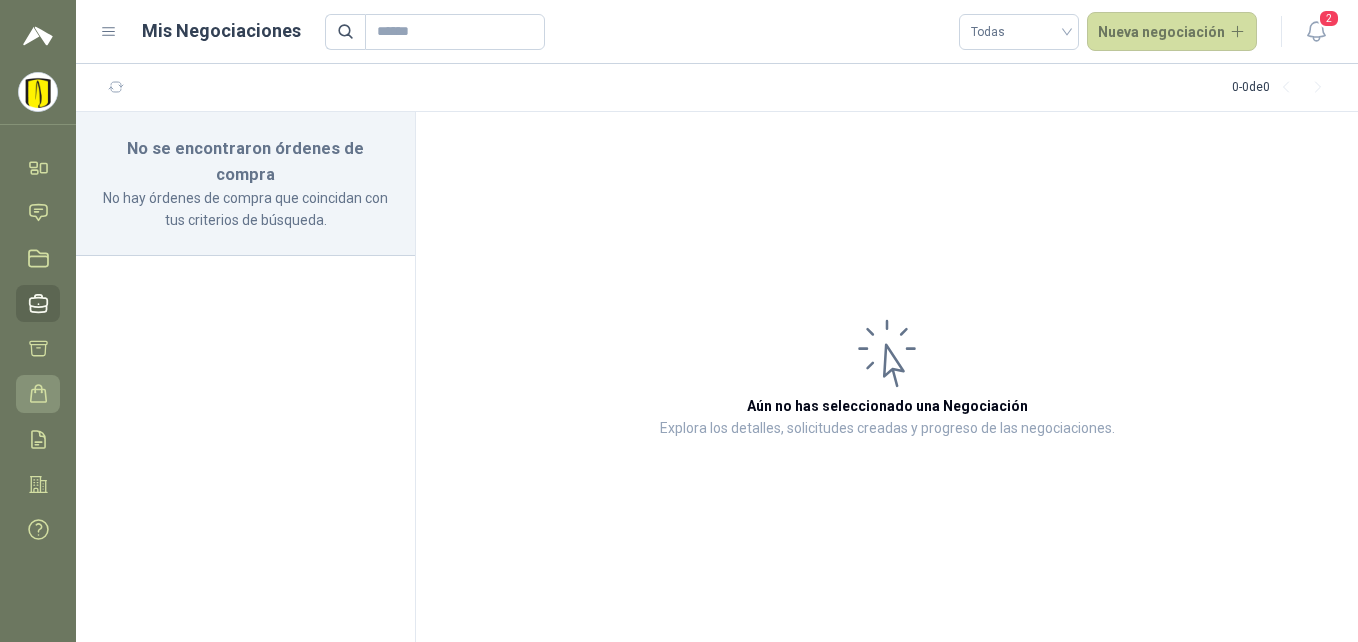 click at bounding box center [38, 393] 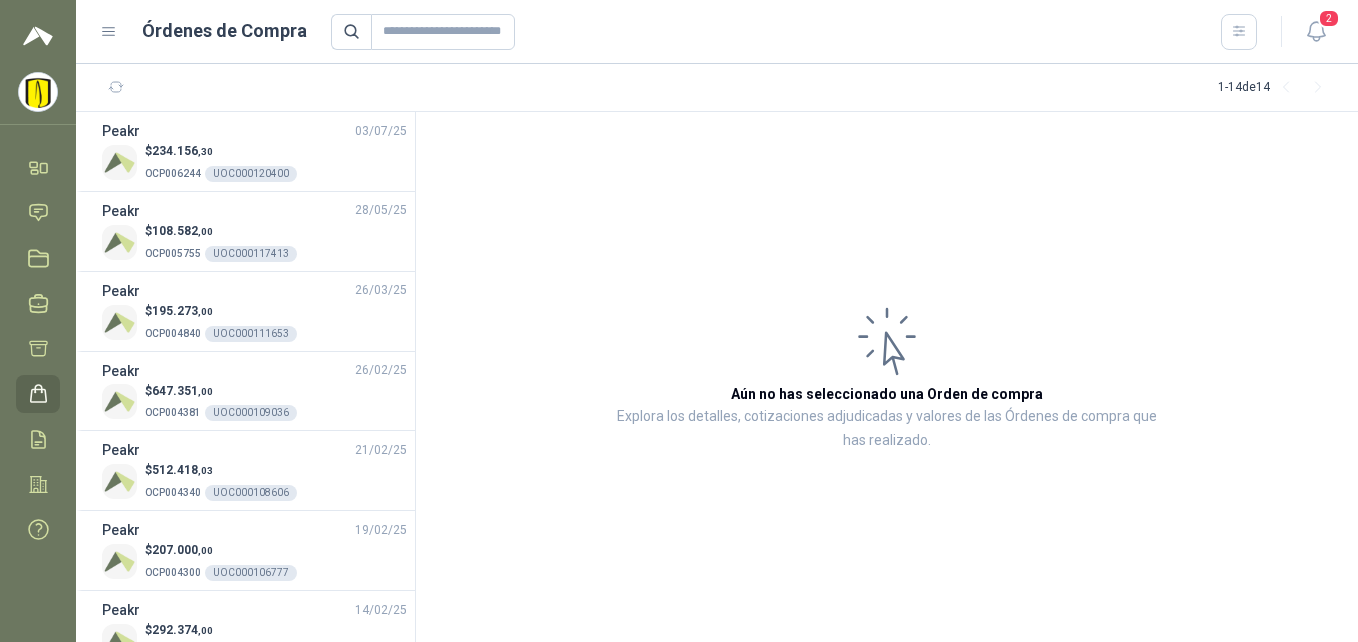click at bounding box center (38, 36) 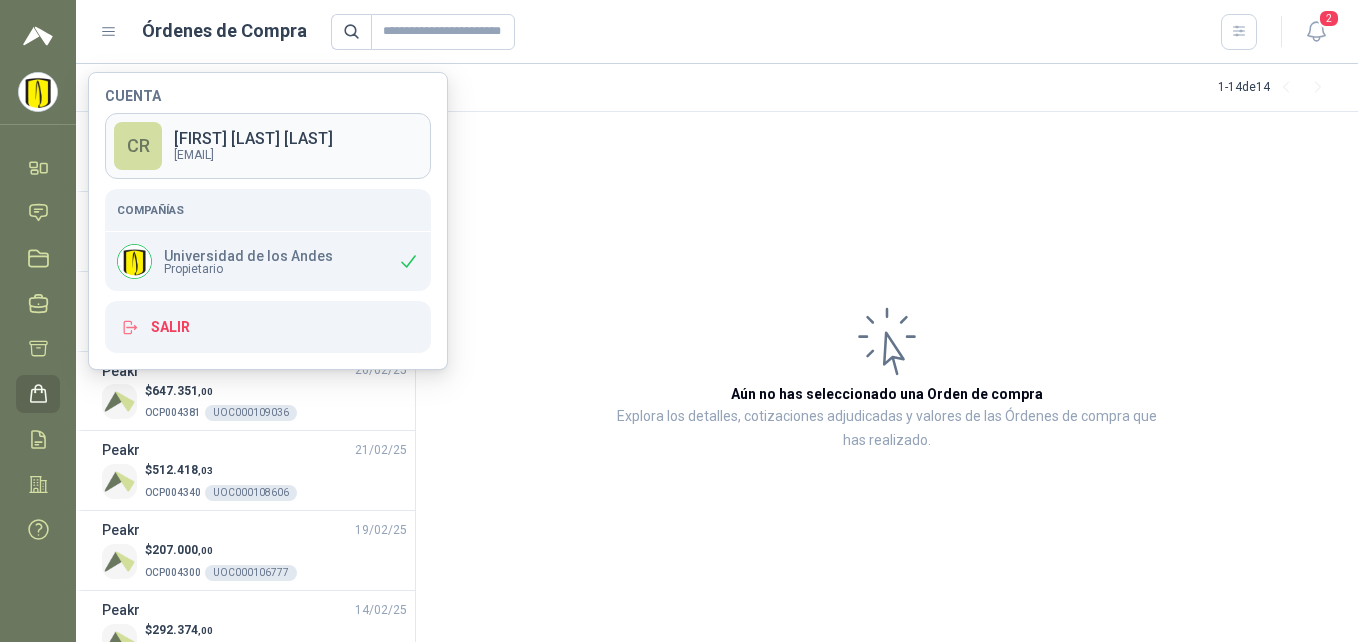 click on "Cesar Andres   Rodriguez" at bounding box center [253, 139] 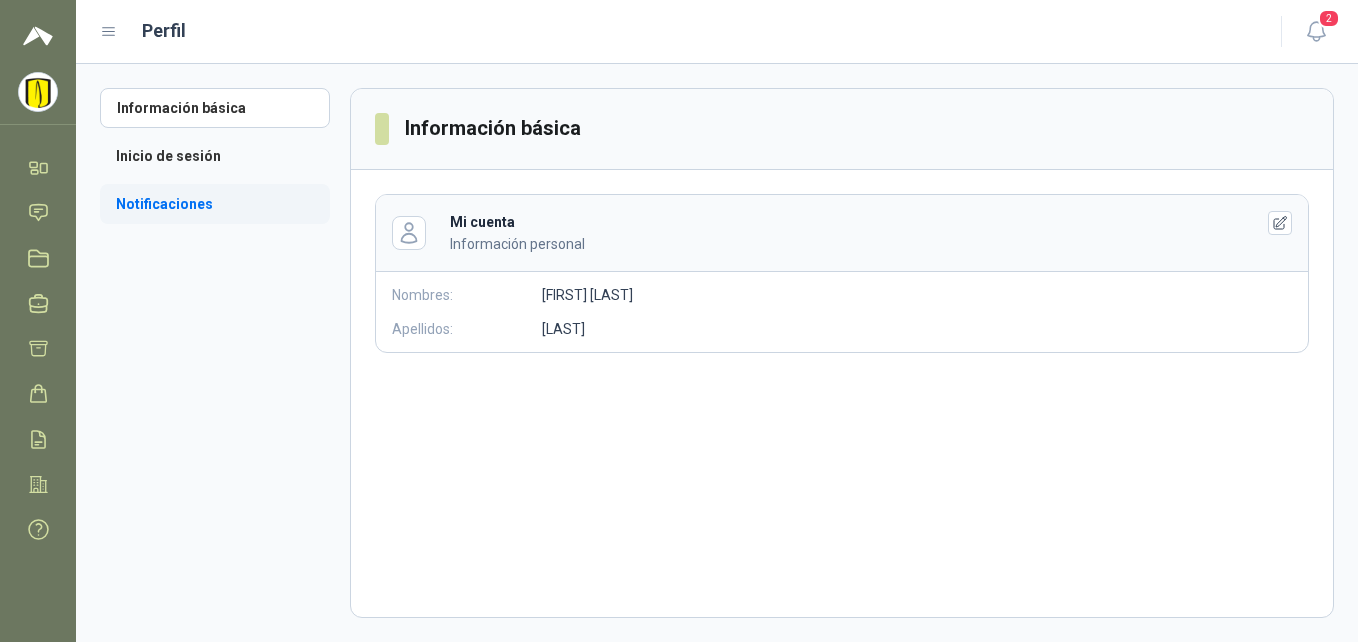 click on "Notificaciones" at bounding box center [215, 204] 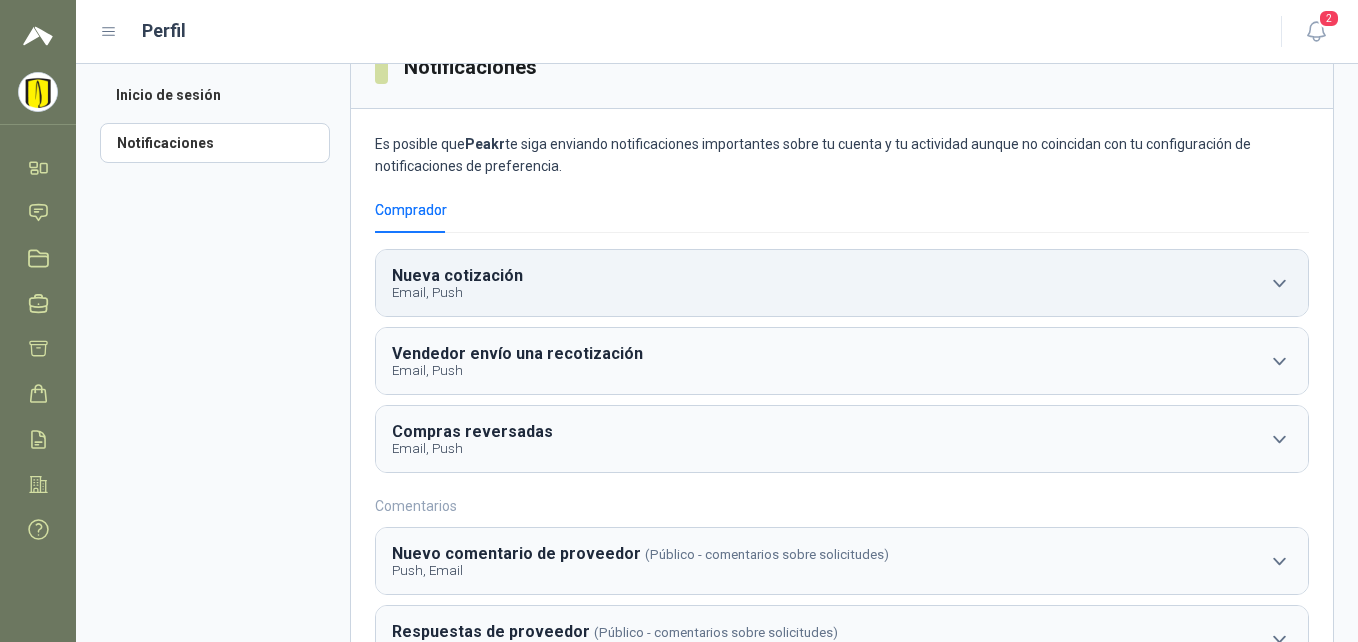 scroll, scrollTop: 200, scrollLeft: 0, axis: vertical 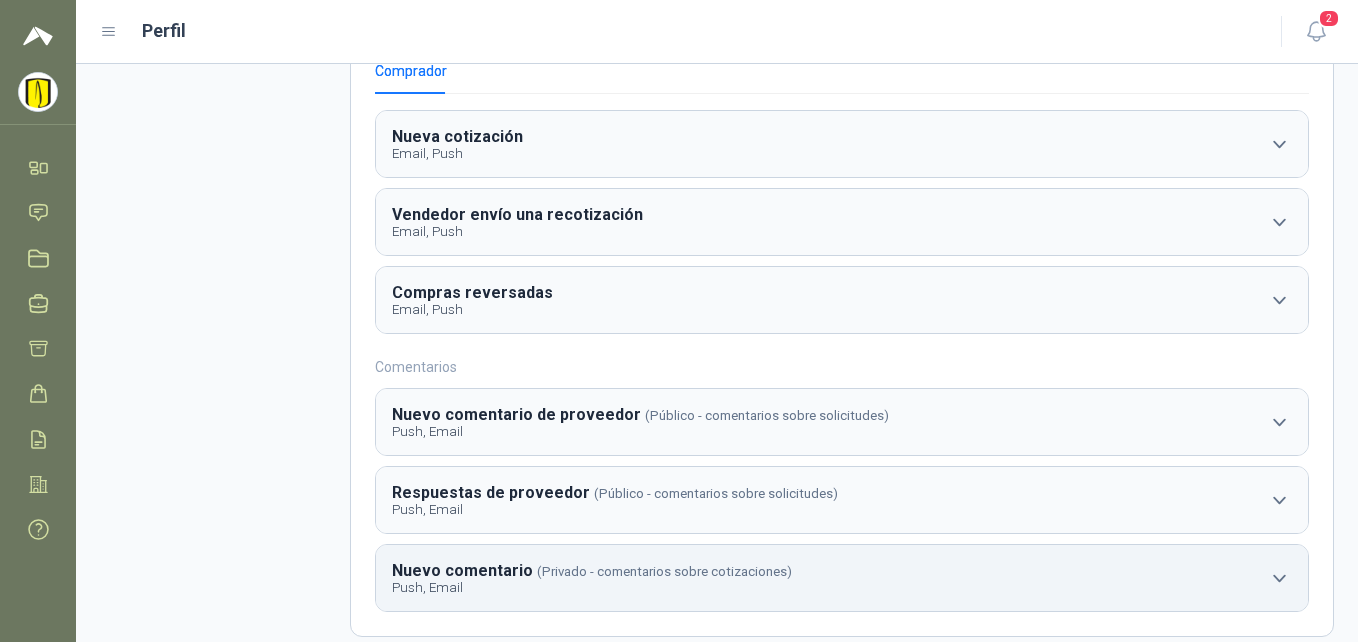 click on "Nuevo comentario" at bounding box center [457, 136] 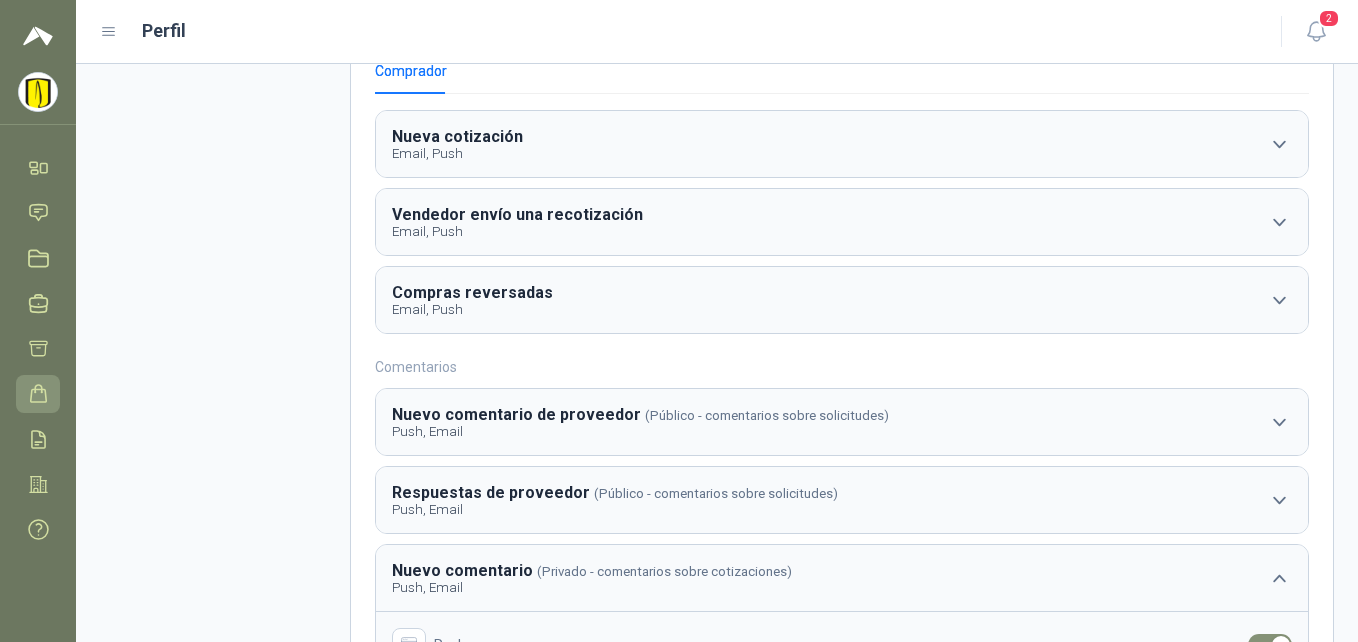 click at bounding box center [38, 393] 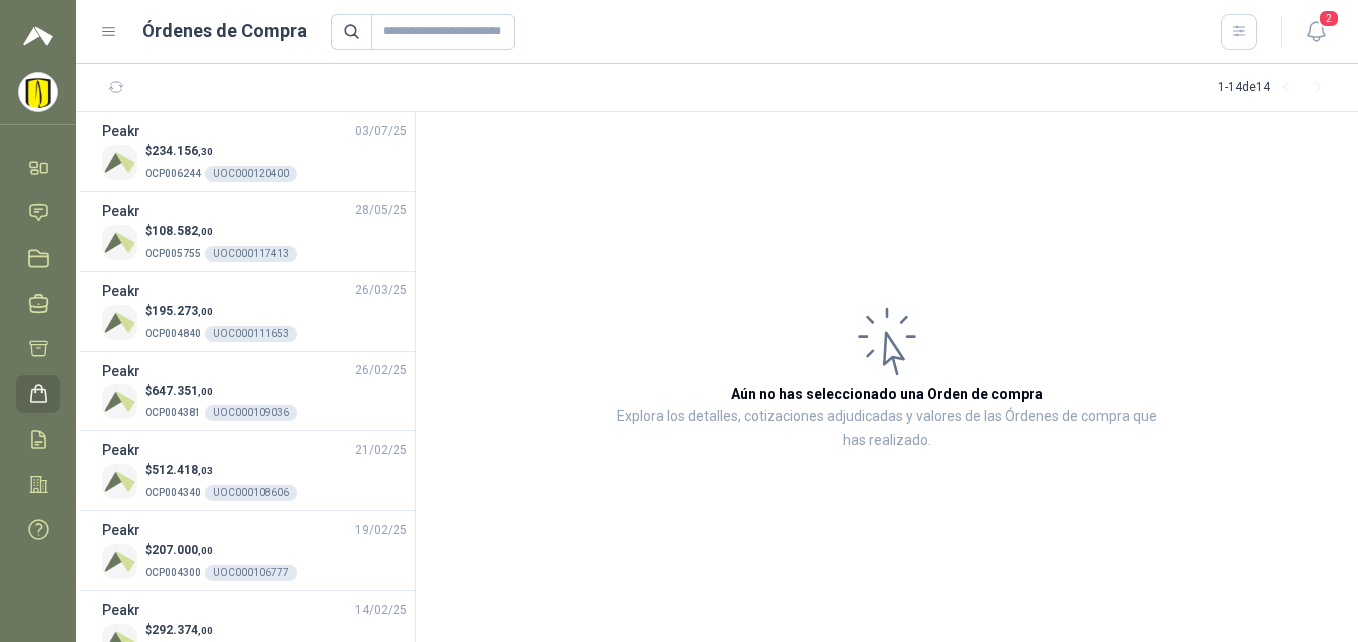 click at bounding box center [109, 32] 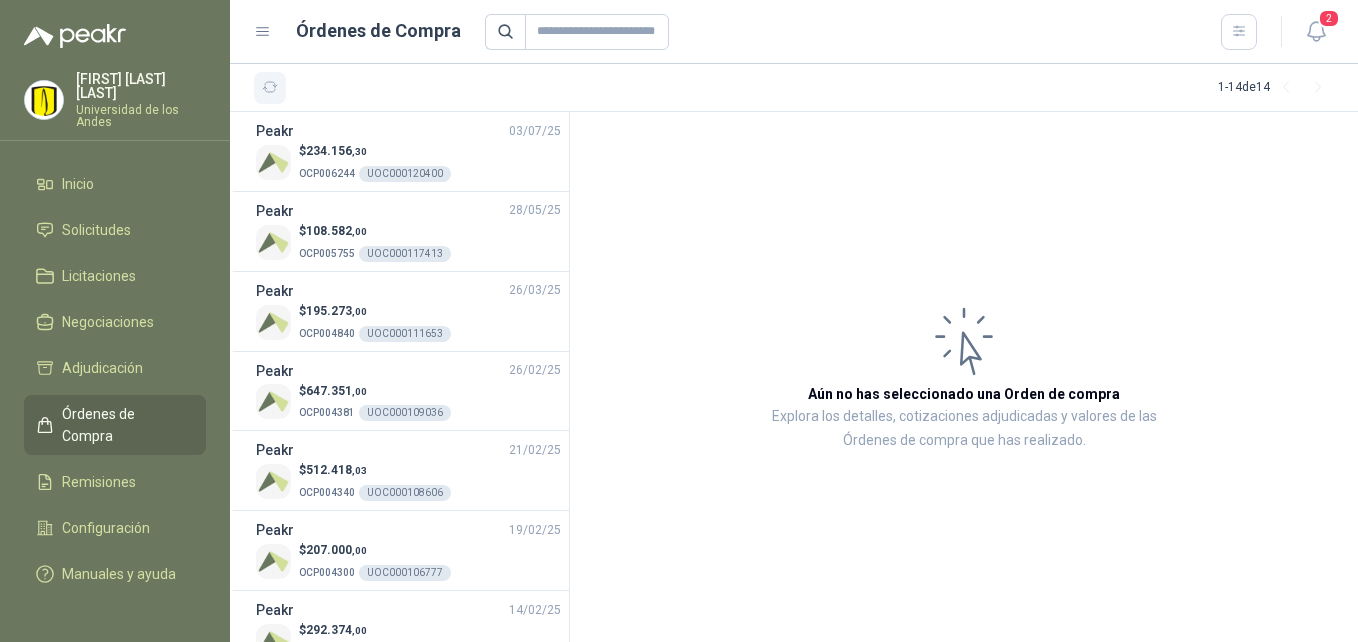 click at bounding box center (270, 87) 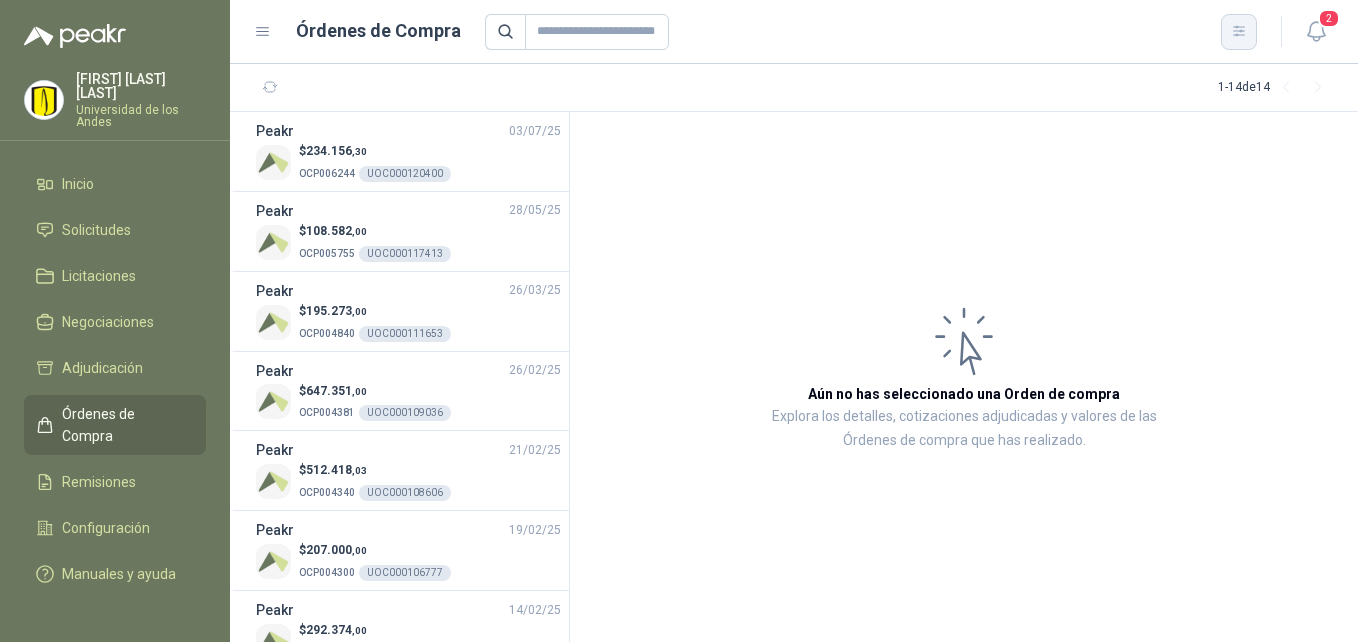 click at bounding box center (1239, 31) 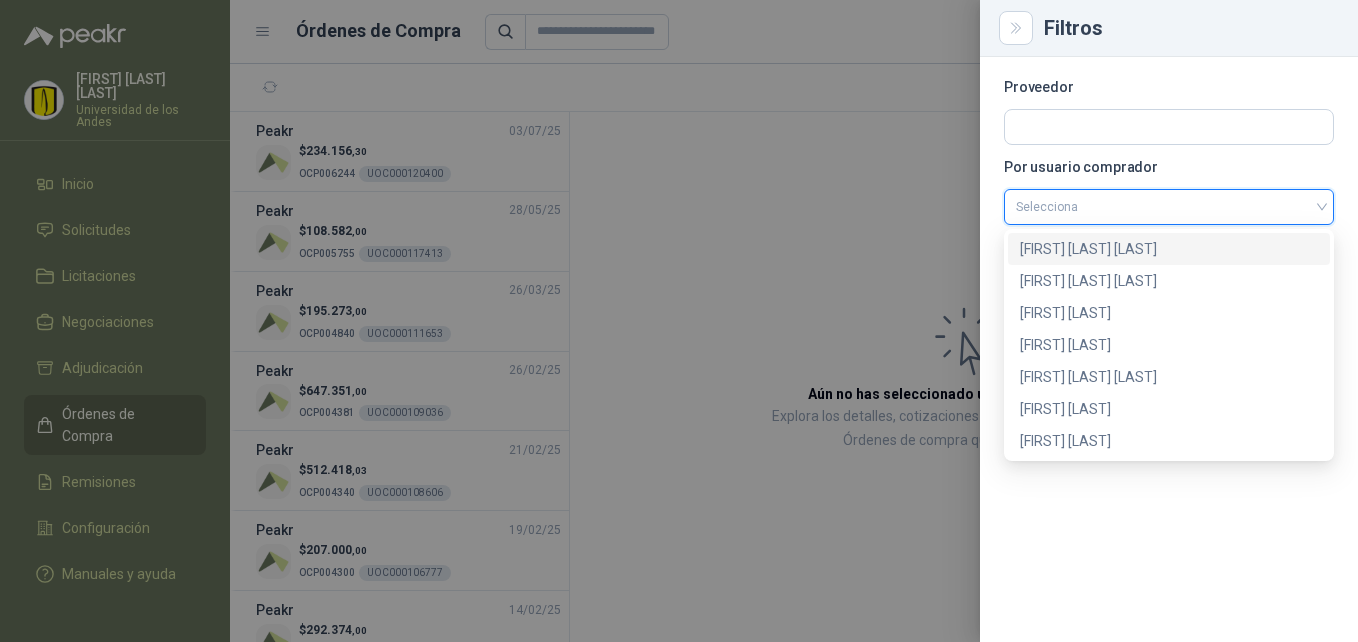 click at bounding box center (1169, 205) 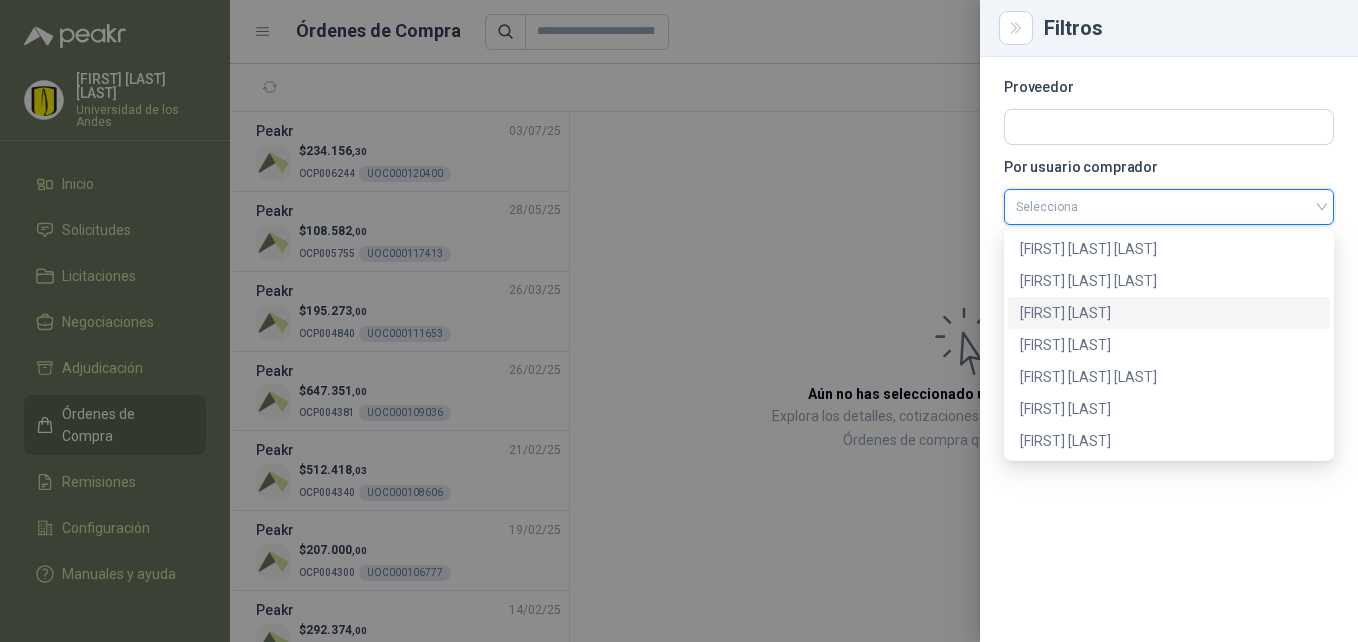 click on "Cesar Andres Rodriguez" at bounding box center [1169, 313] 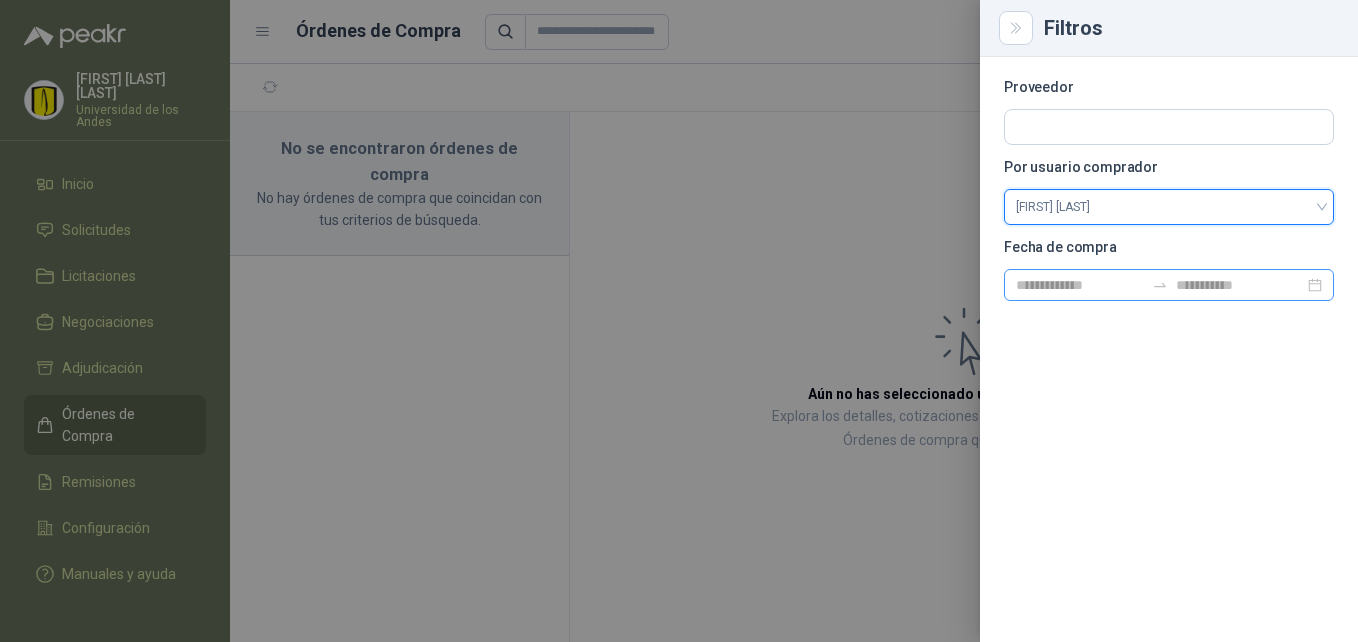click at bounding box center [1169, 285] 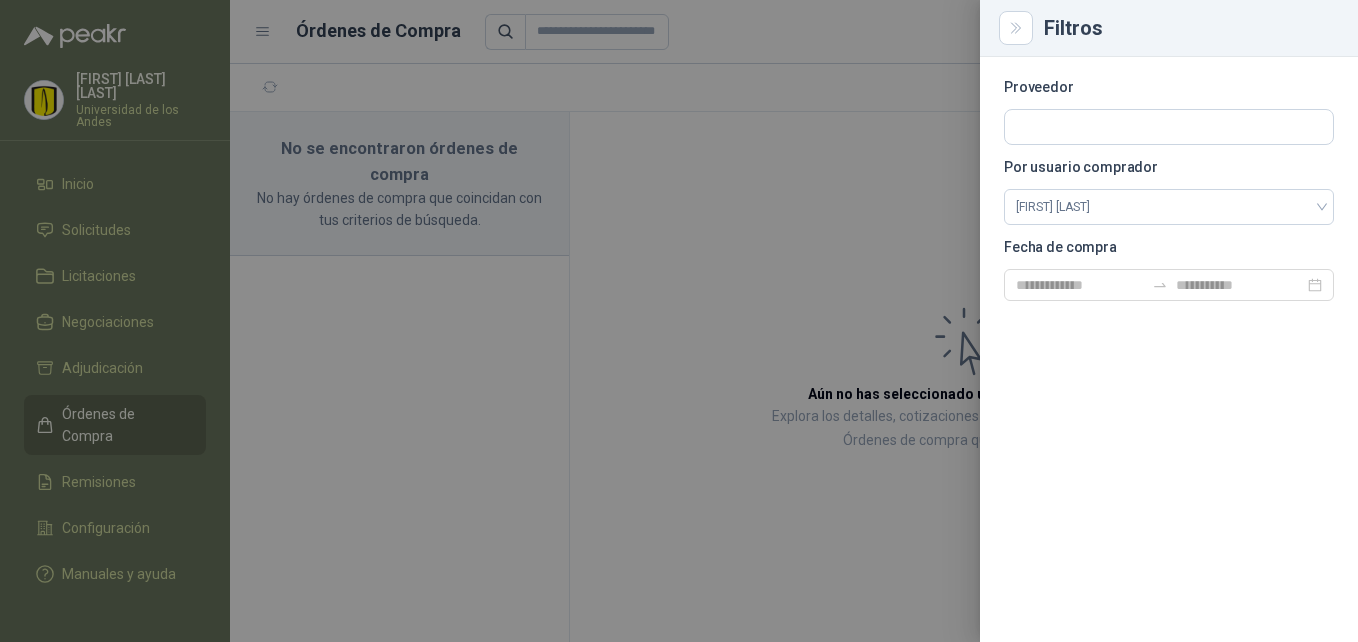 click at bounding box center [679, 321] 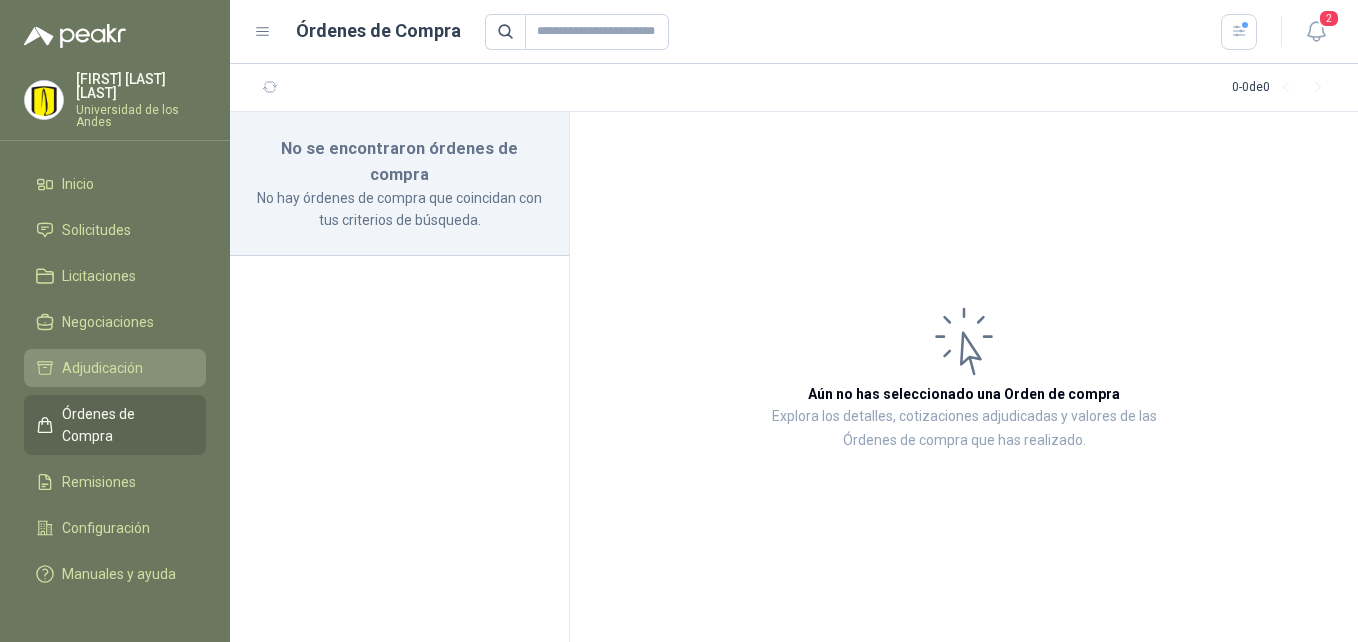 click on "Adjudicación" at bounding box center [115, 368] 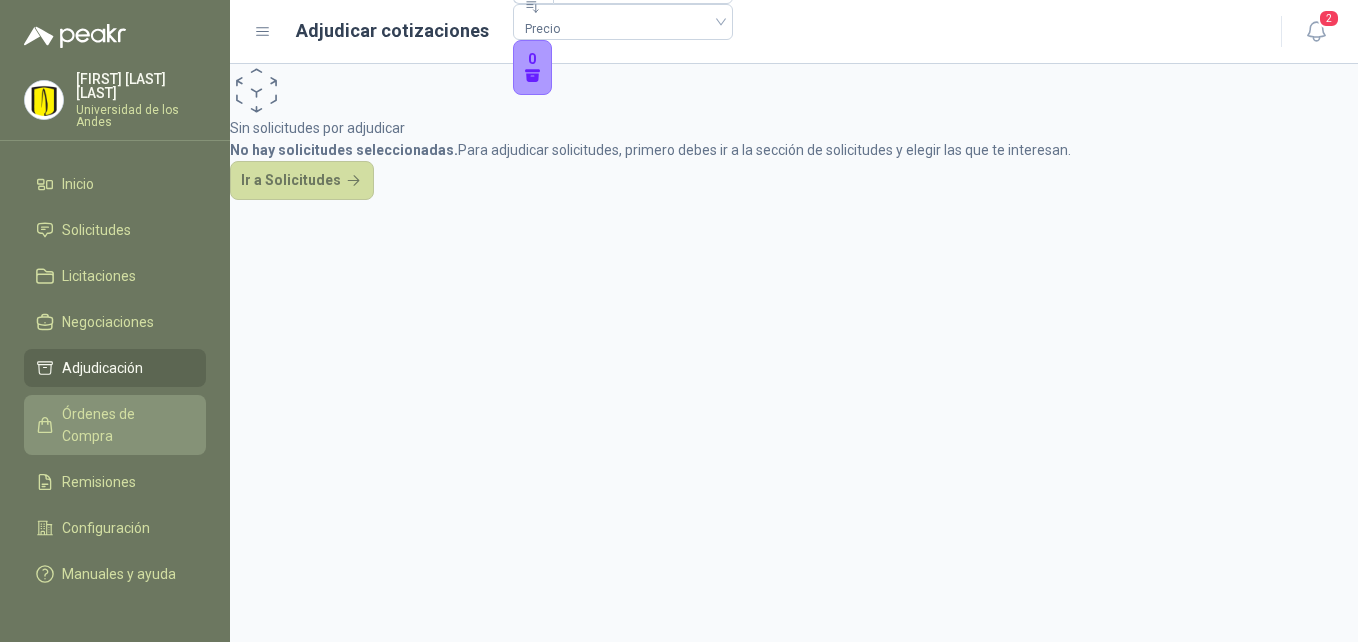 click on "Órdenes de Compra" at bounding box center (124, 425) 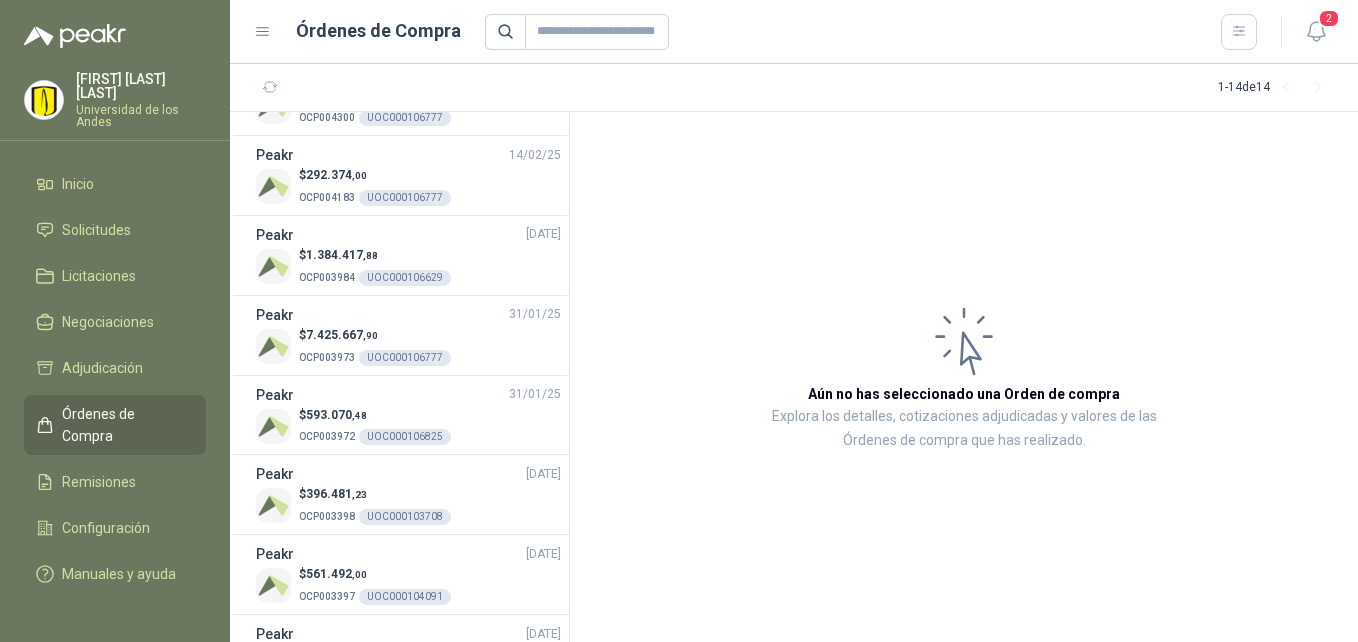 scroll, scrollTop: 615, scrollLeft: 0, axis: vertical 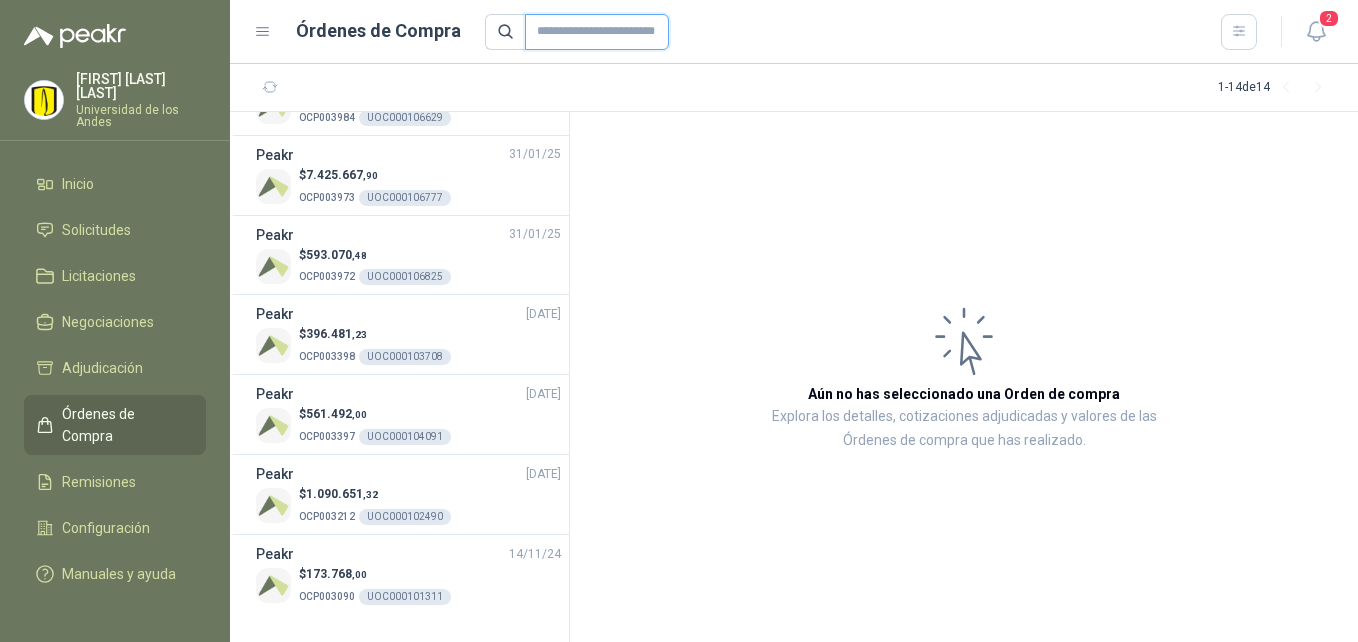 click at bounding box center [597, 32] 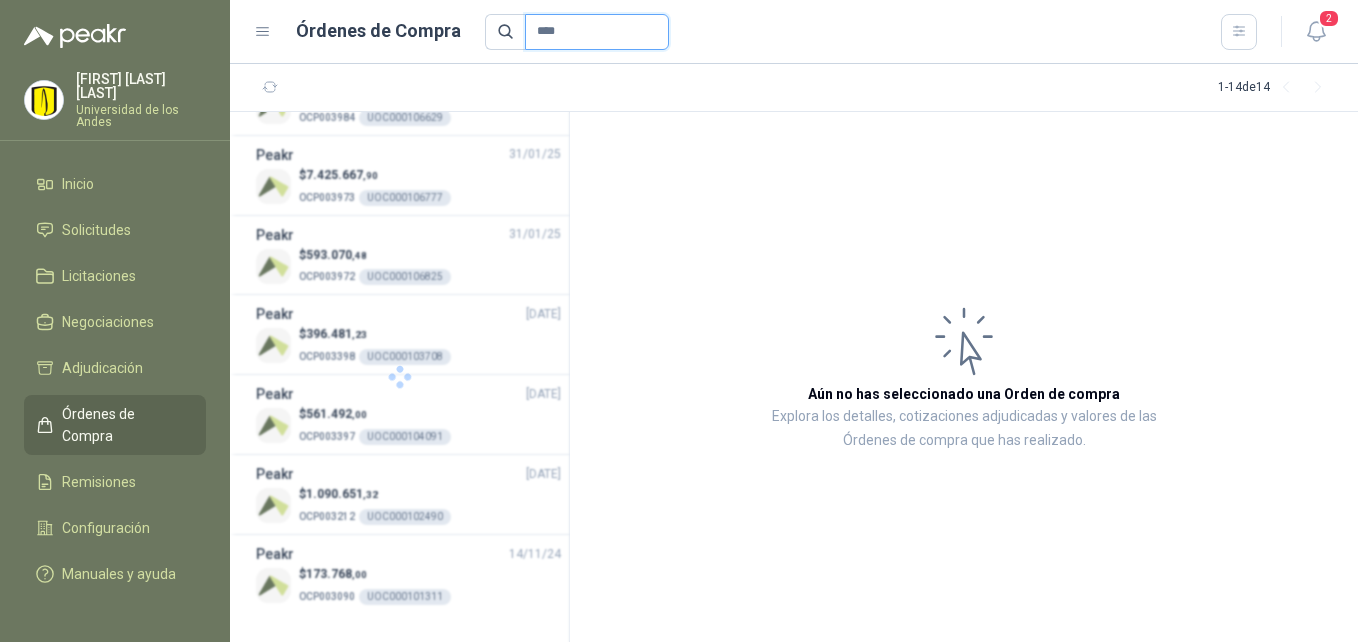 scroll, scrollTop: 0, scrollLeft: 0, axis: both 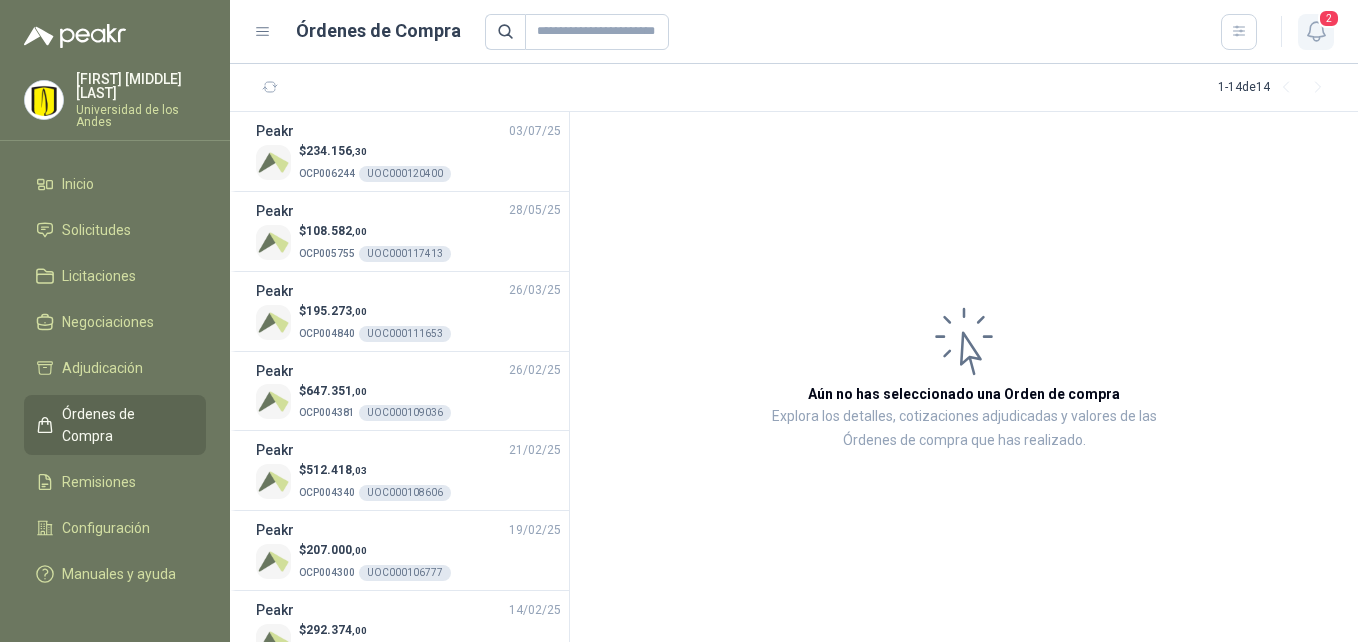 click at bounding box center (1315, 31) 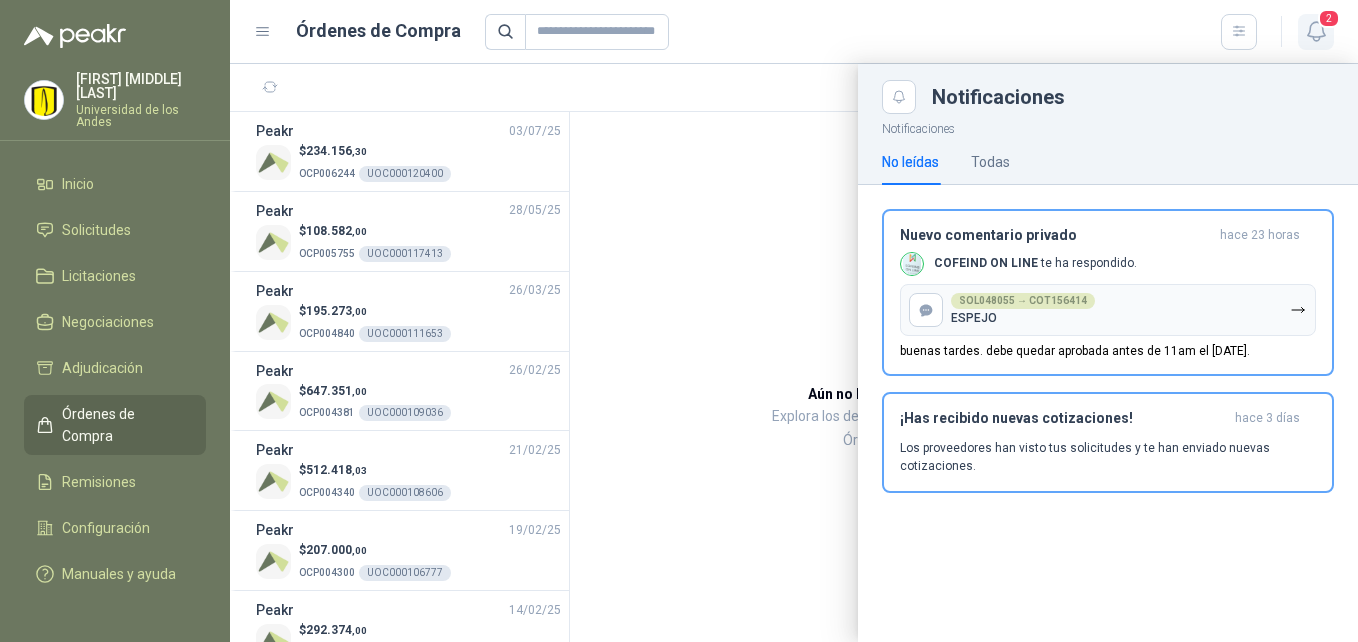 click at bounding box center (1315, 31) 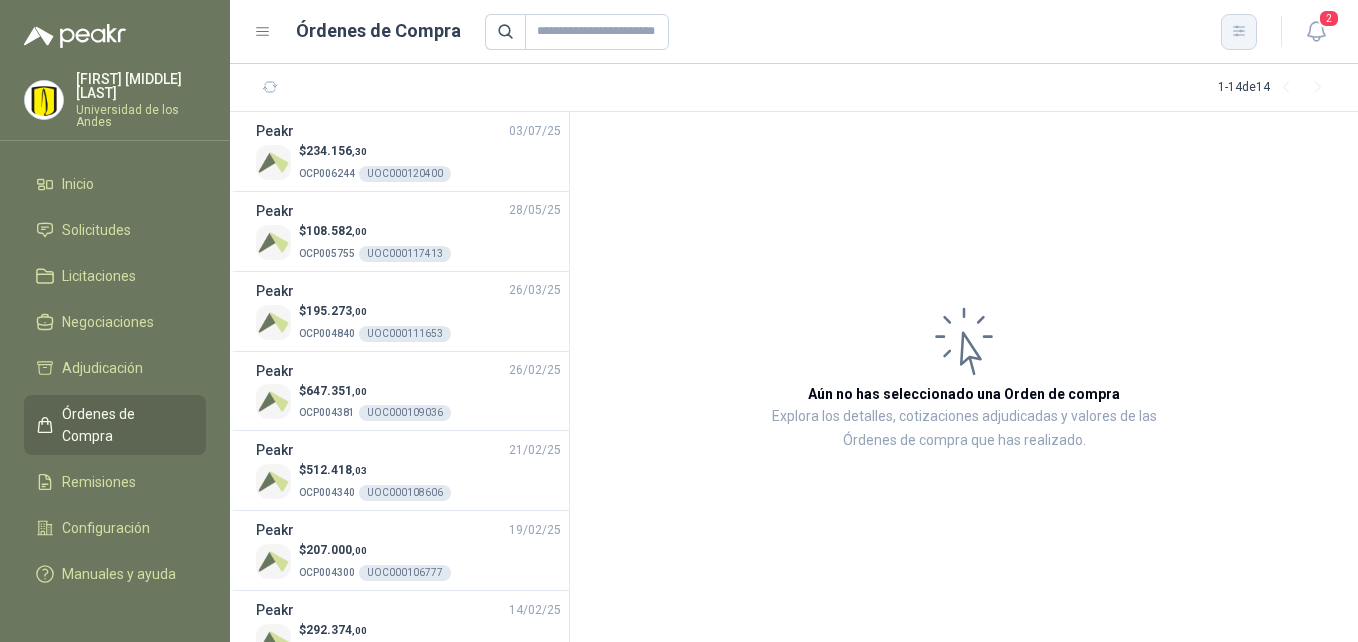 click at bounding box center [1239, 31] 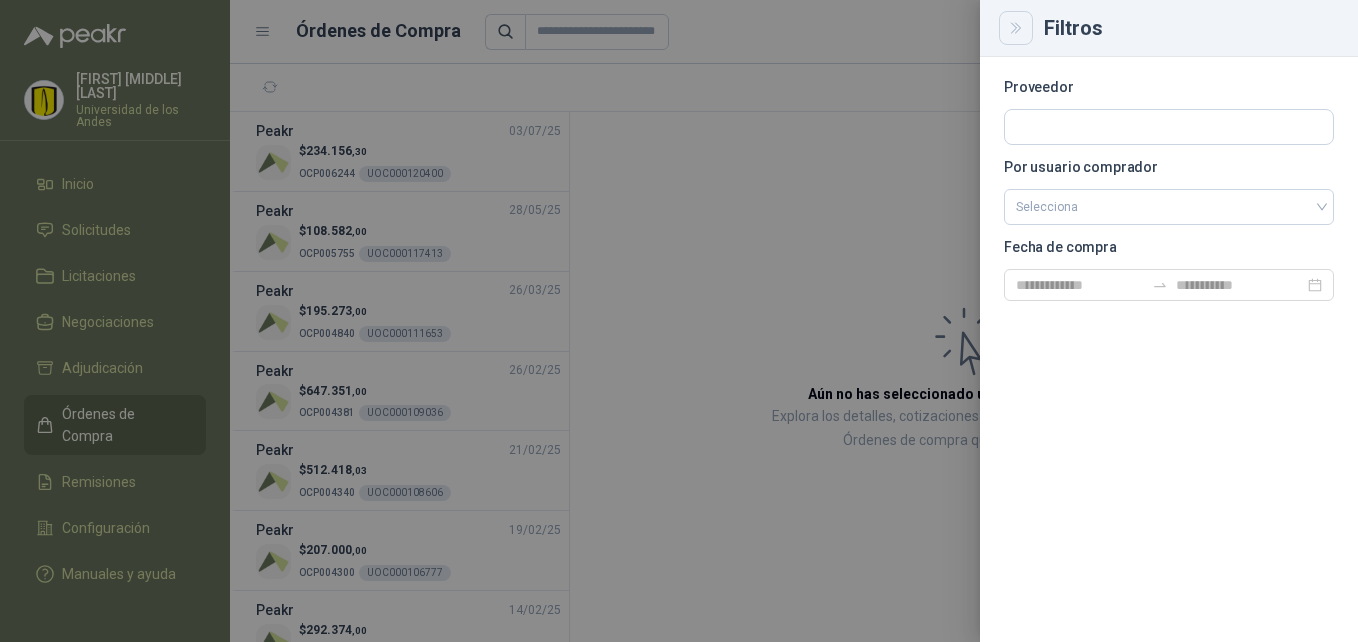 click at bounding box center (1016, 28) 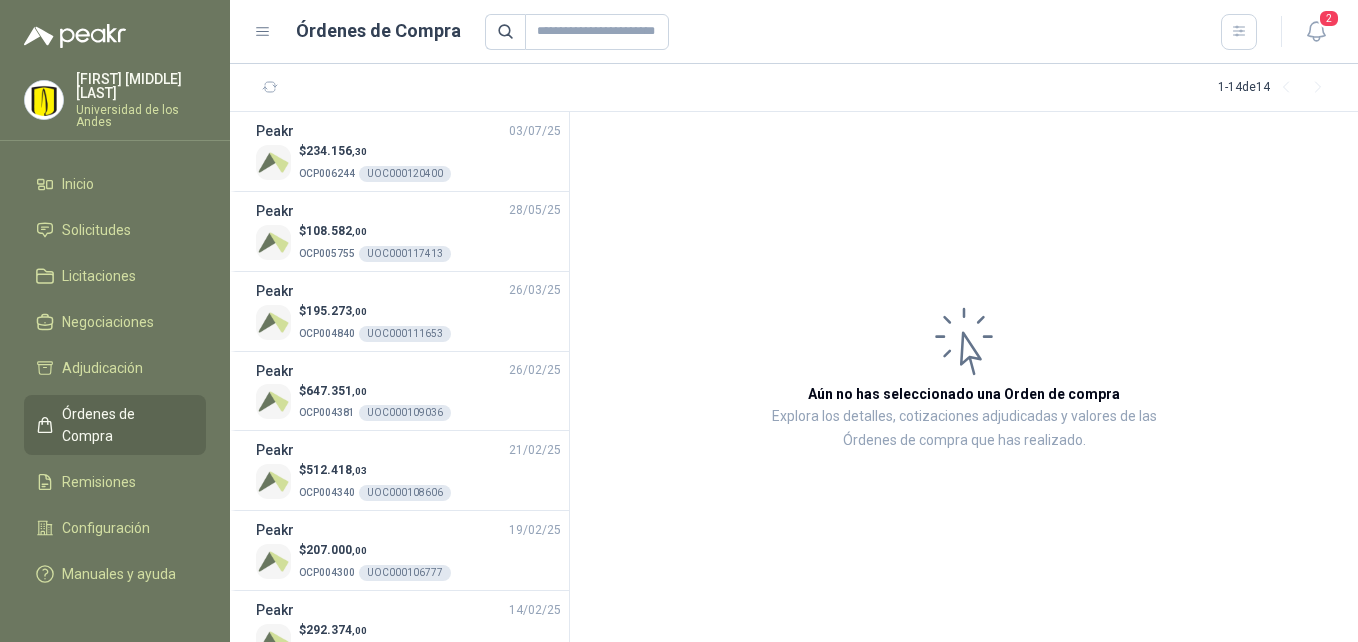 click at bounding box center (263, 32) 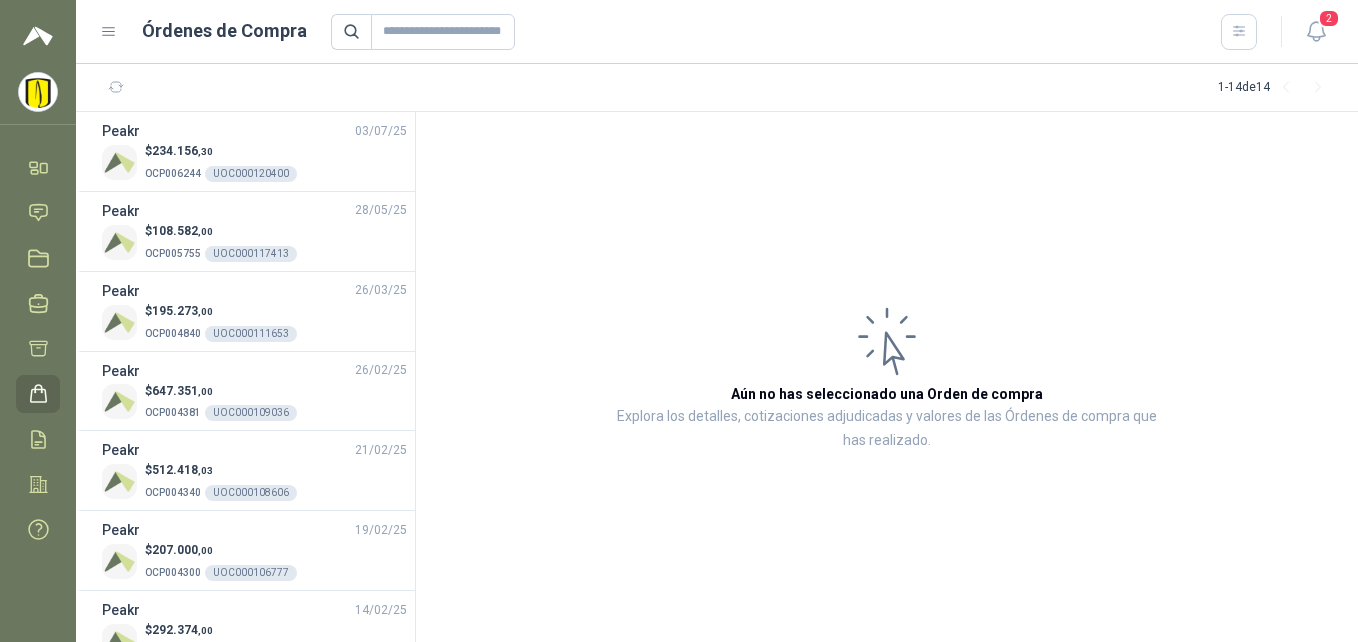 click at bounding box center (109, 32) 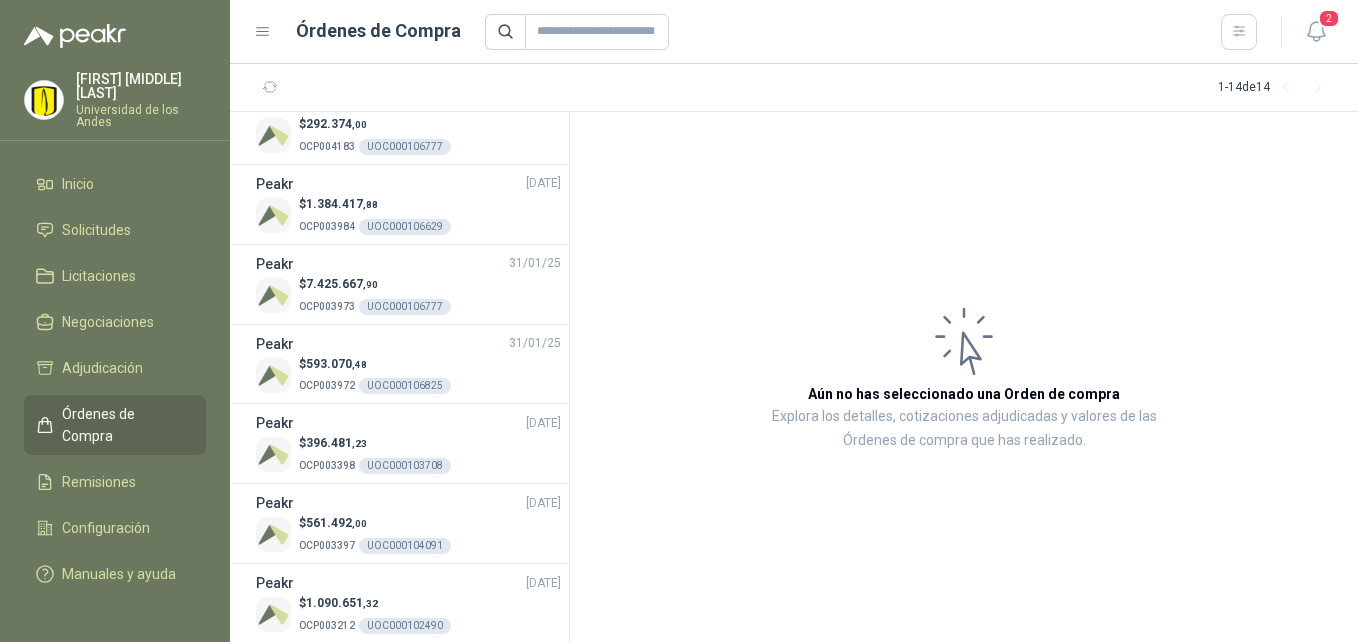 scroll, scrollTop: 615, scrollLeft: 0, axis: vertical 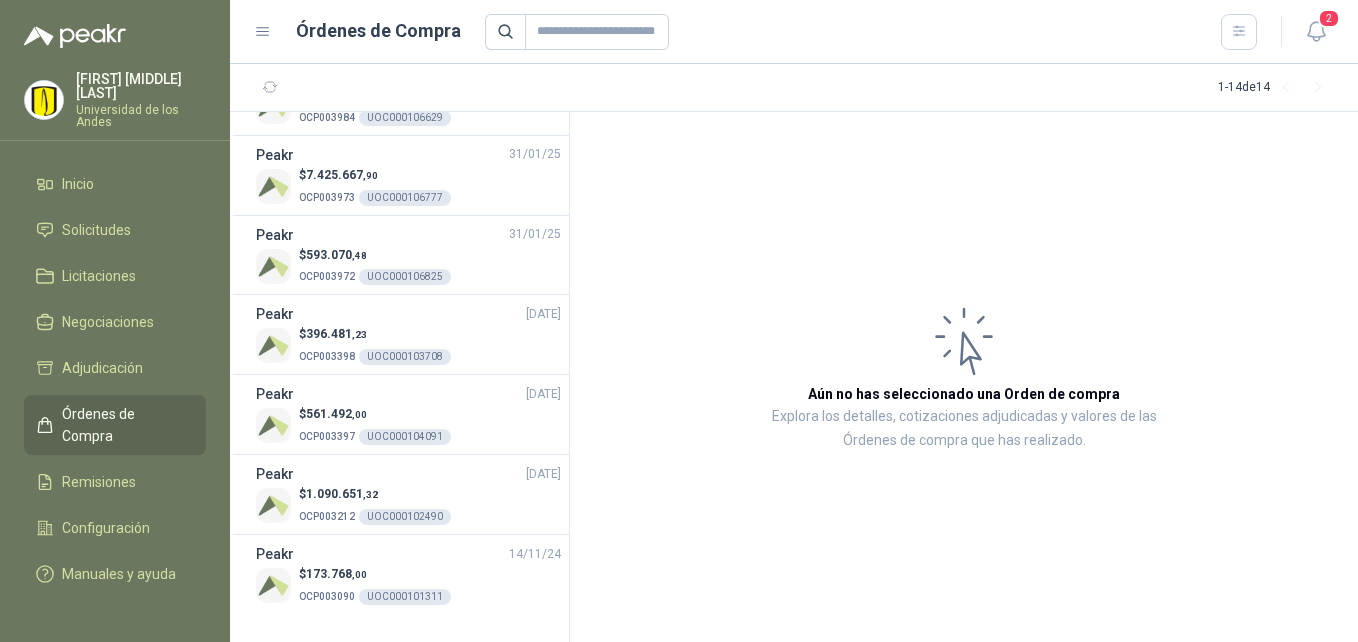 drag, startPoint x: 953, startPoint y: 374, endPoint x: 1046, endPoint y: 345, distance: 97.41663 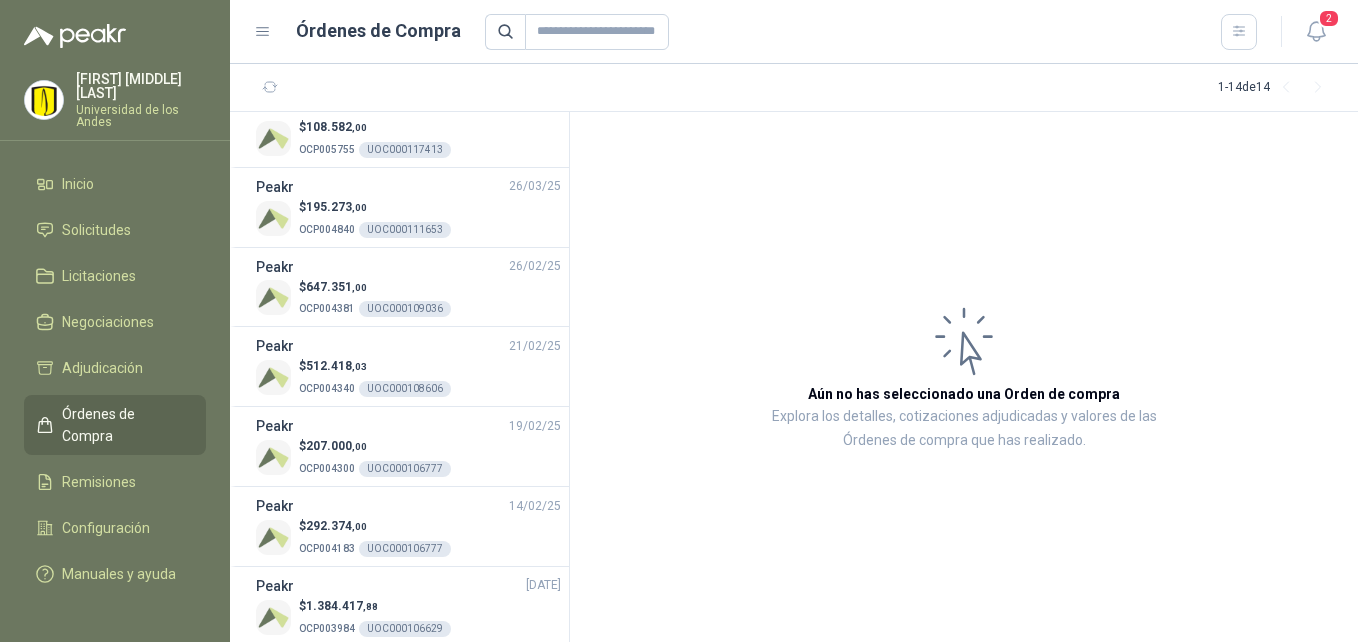scroll, scrollTop: 0, scrollLeft: 0, axis: both 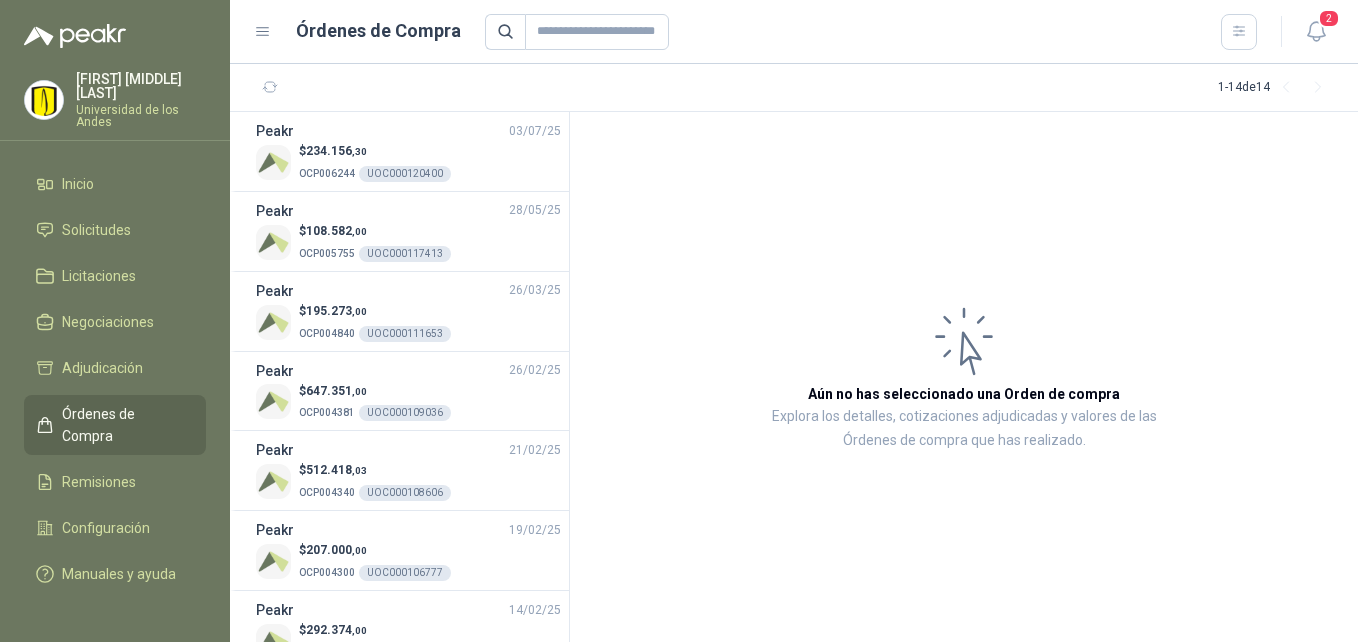 click at bounding box center (75, 36) 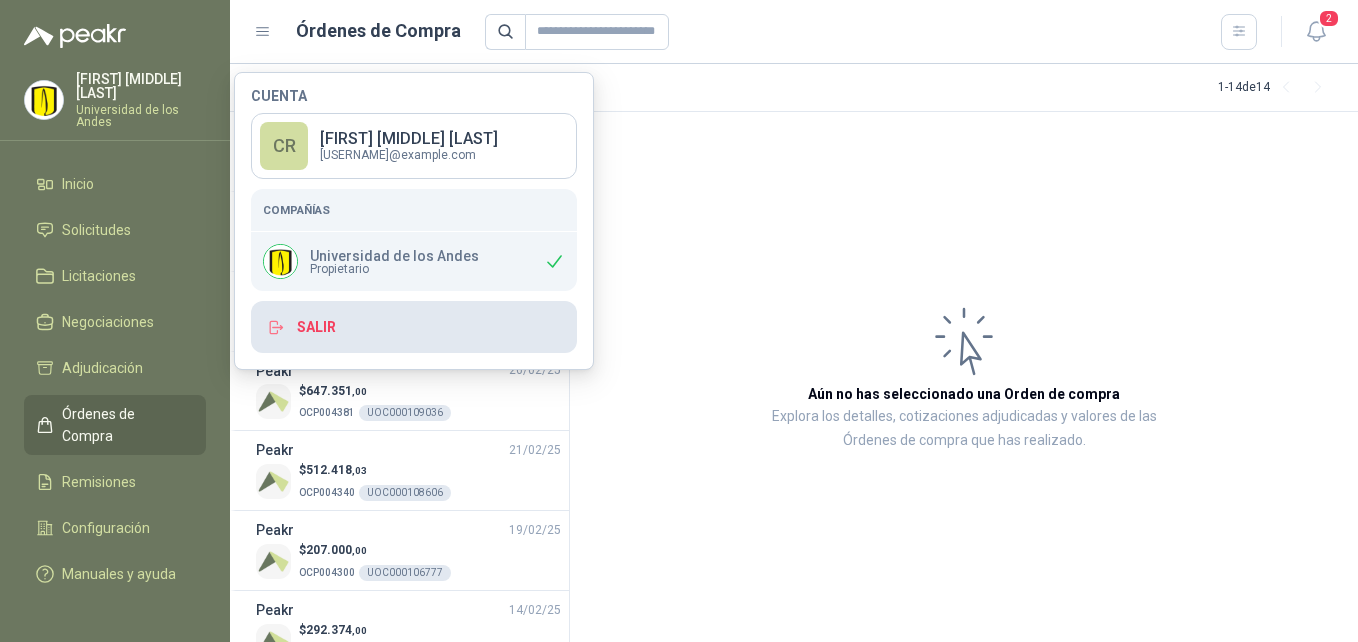 click on "Salir" at bounding box center [414, 327] 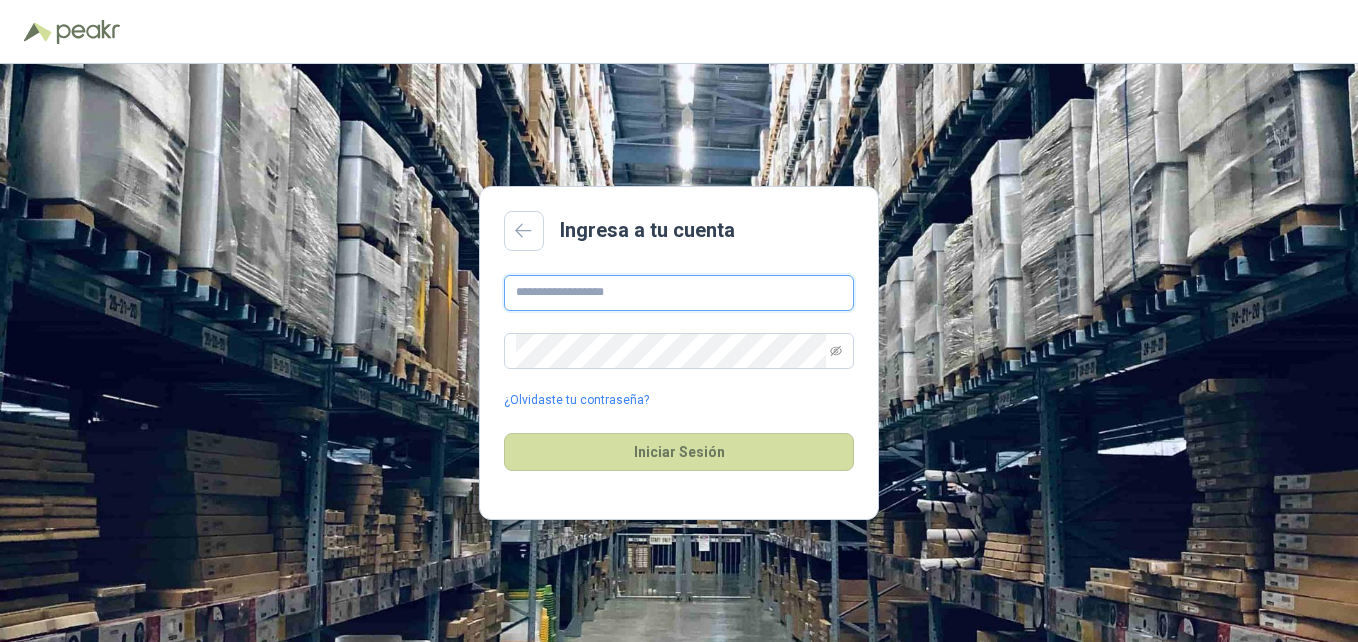 type on "**********" 